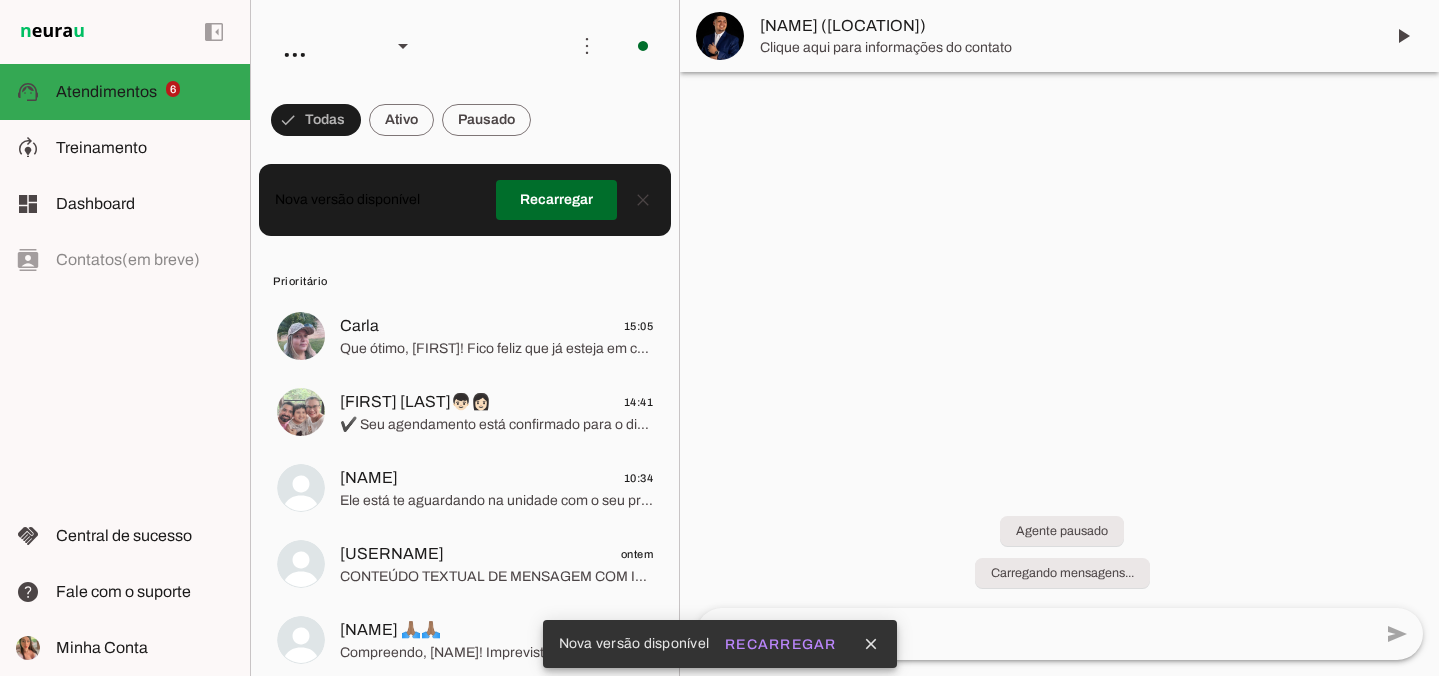 scroll, scrollTop: 0, scrollLeft: 0, axis: both 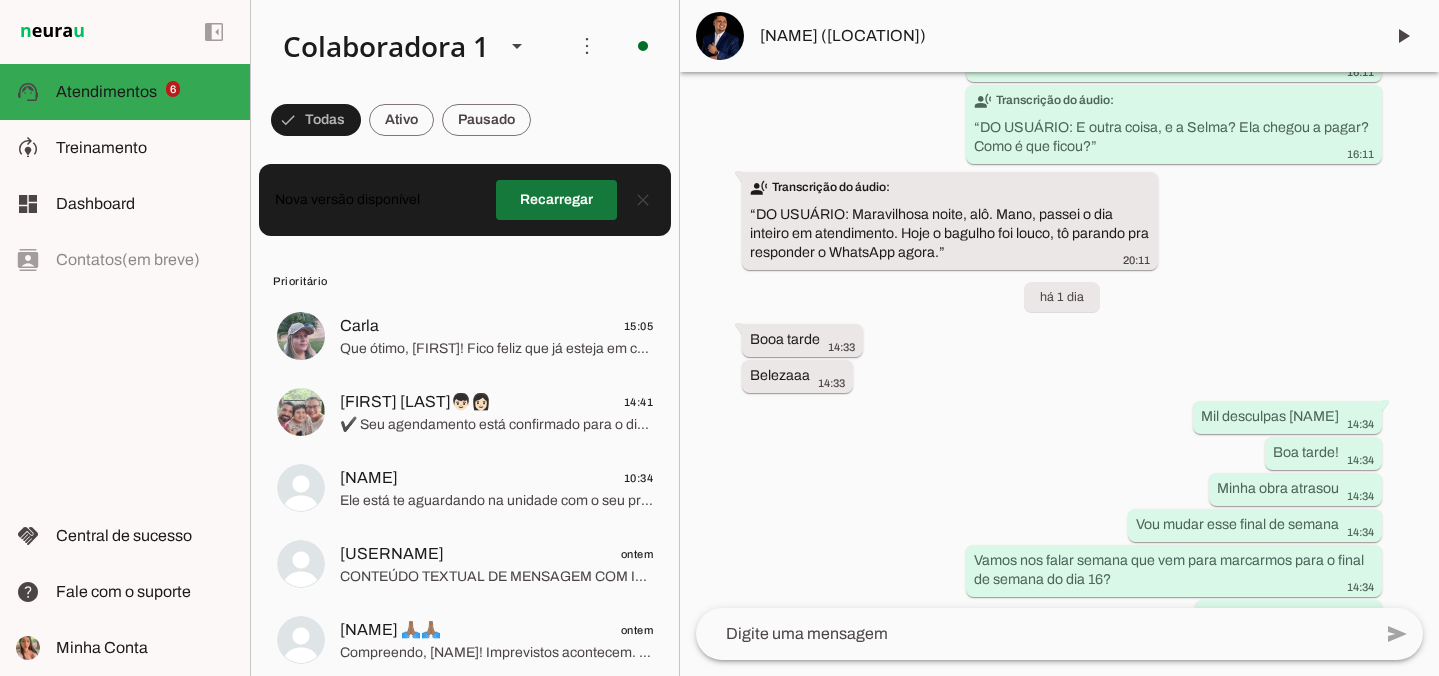 click at bounding box center [556, 200] 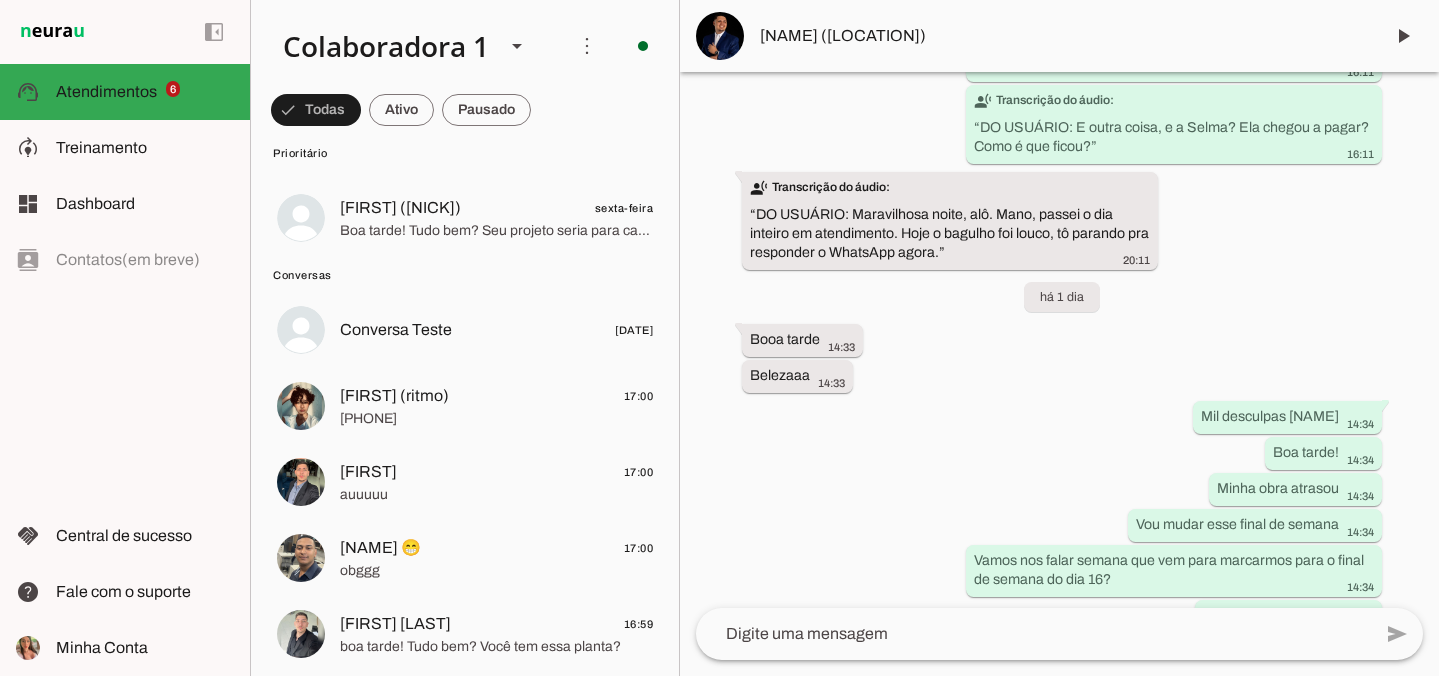 scroll, scrollTop: 721, scrollLeft: 0, axis: vertical 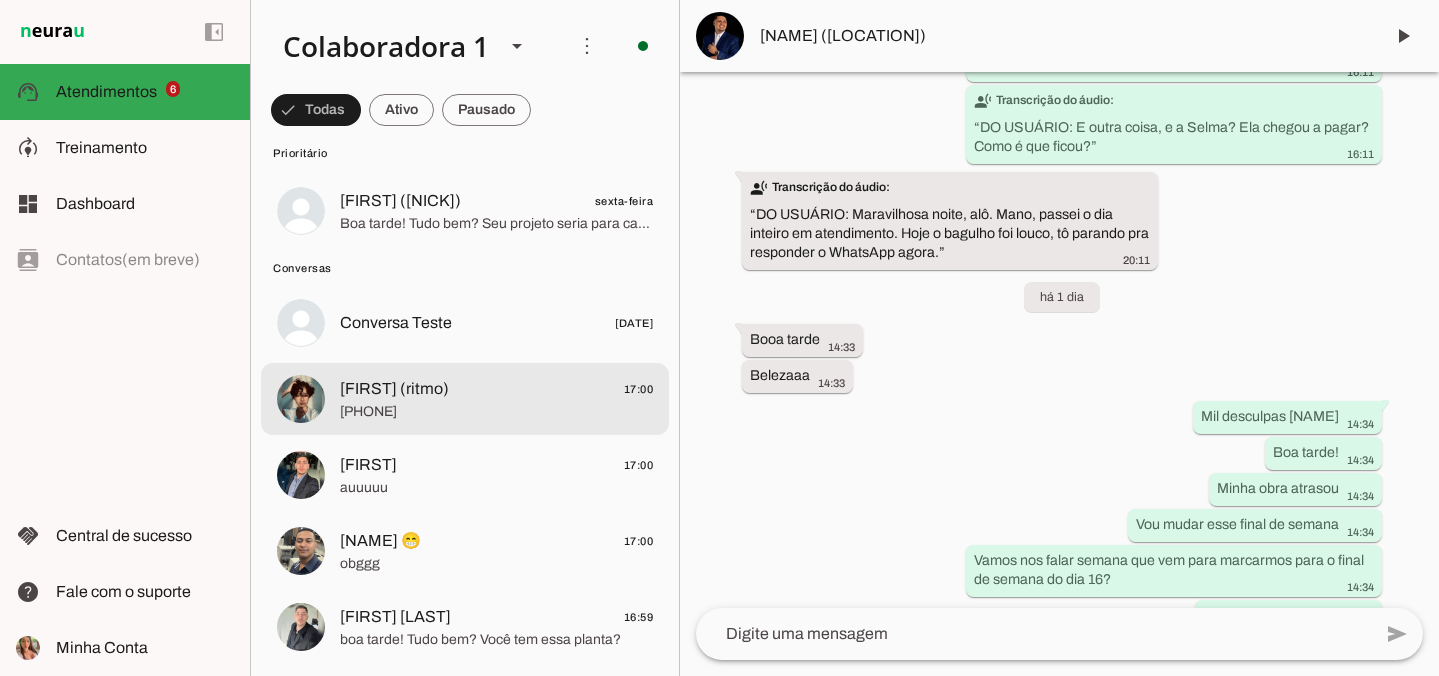 click on "[FIRST] (ritmo)" 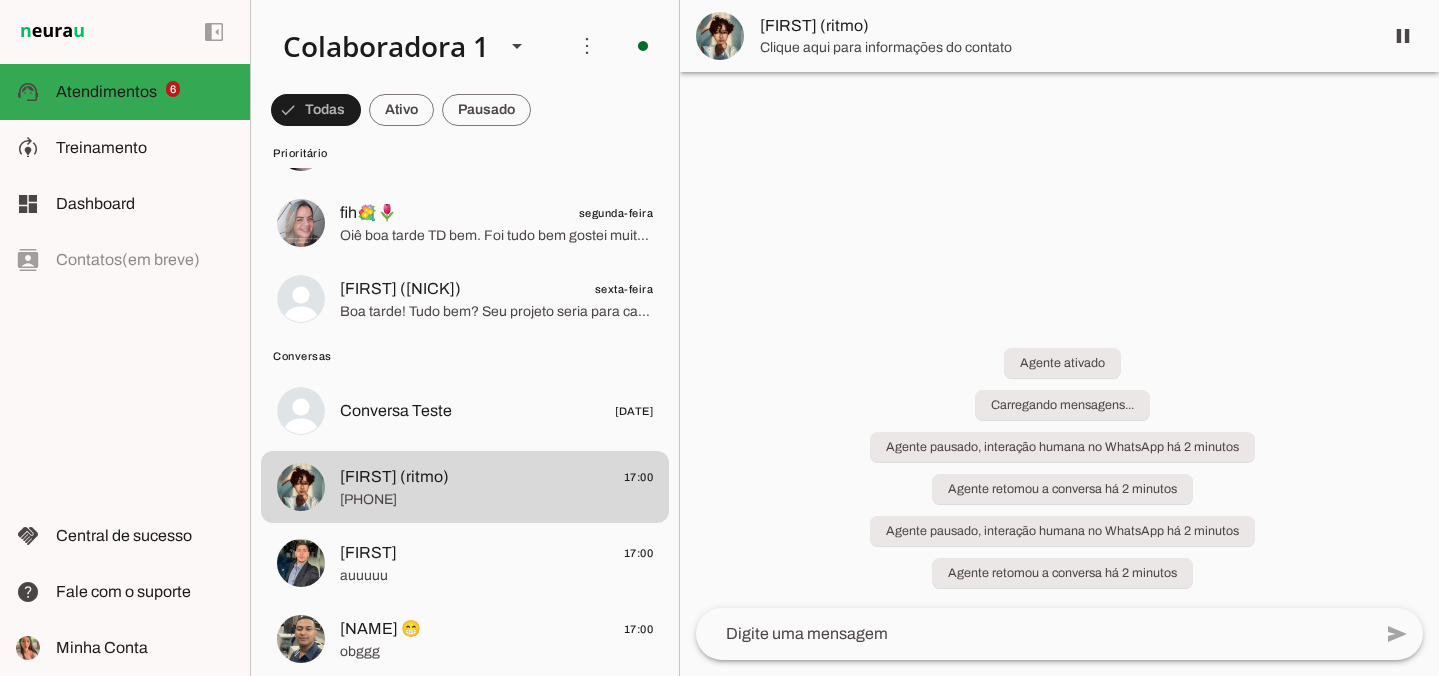 scroll, scrollTop: 0, scrollLeft: 0, axis: both 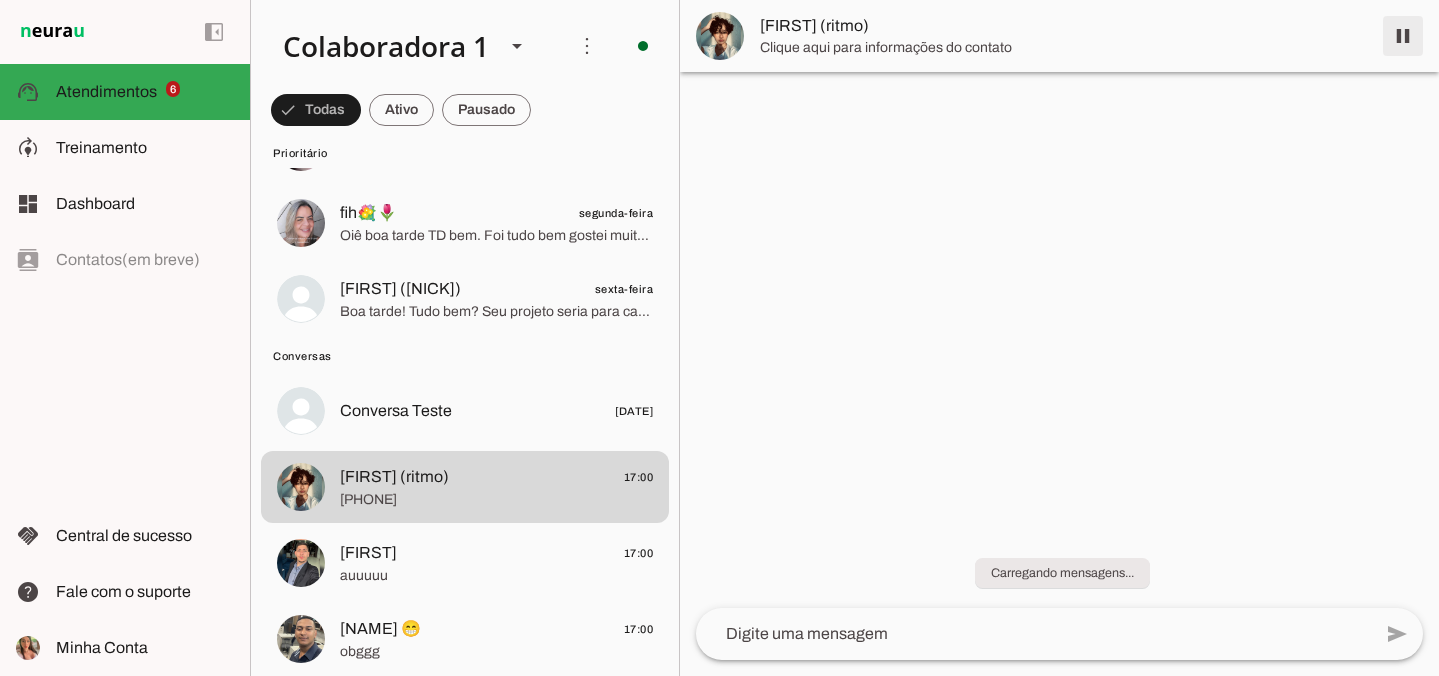 click at bounding box center (1403, 36) 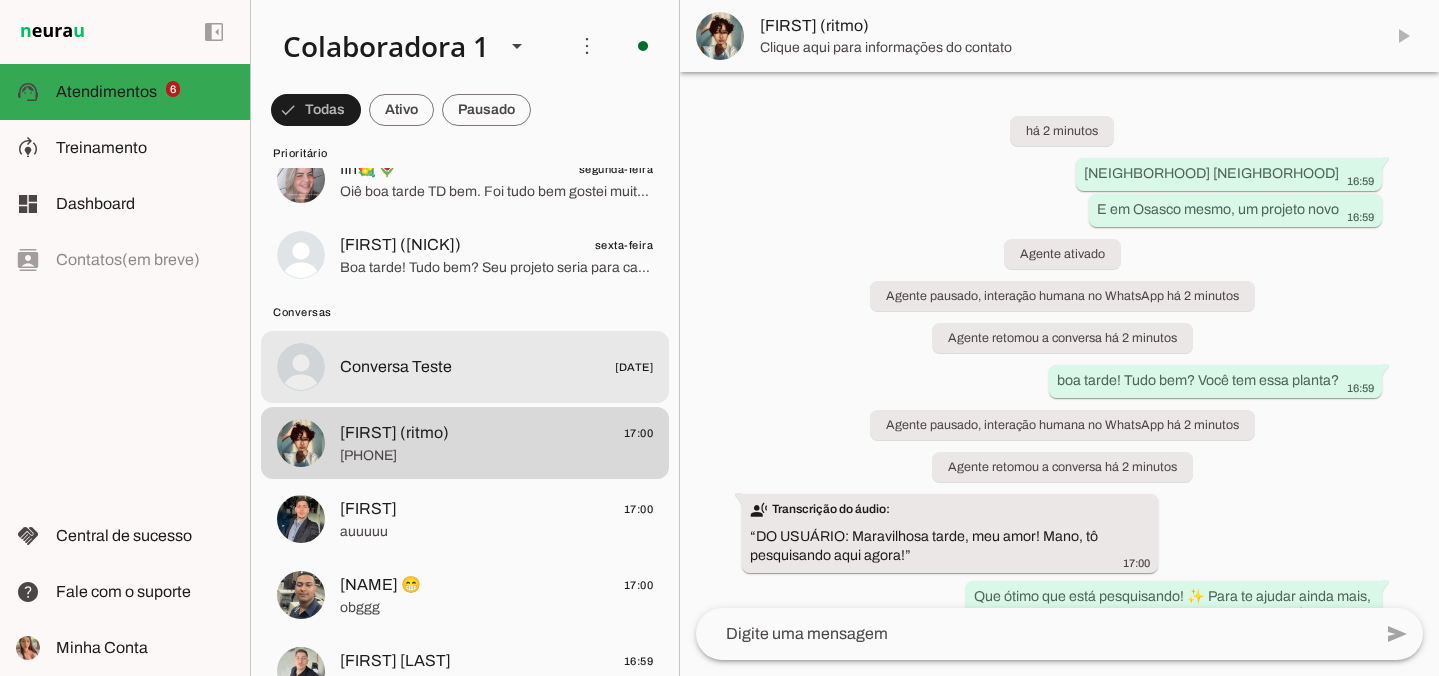 scroll, scrollTop: 777, scrollLeft: 0, axis: vertical 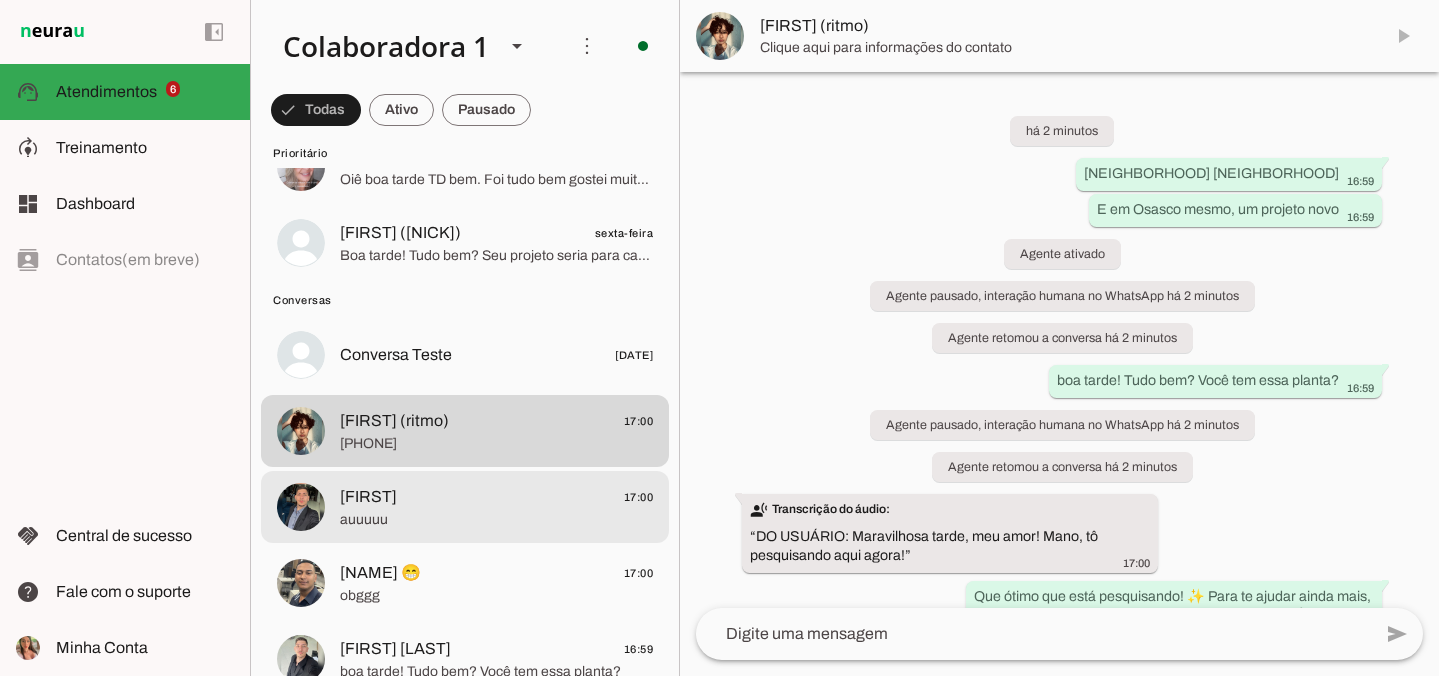 click on "[NAME] 17:00" 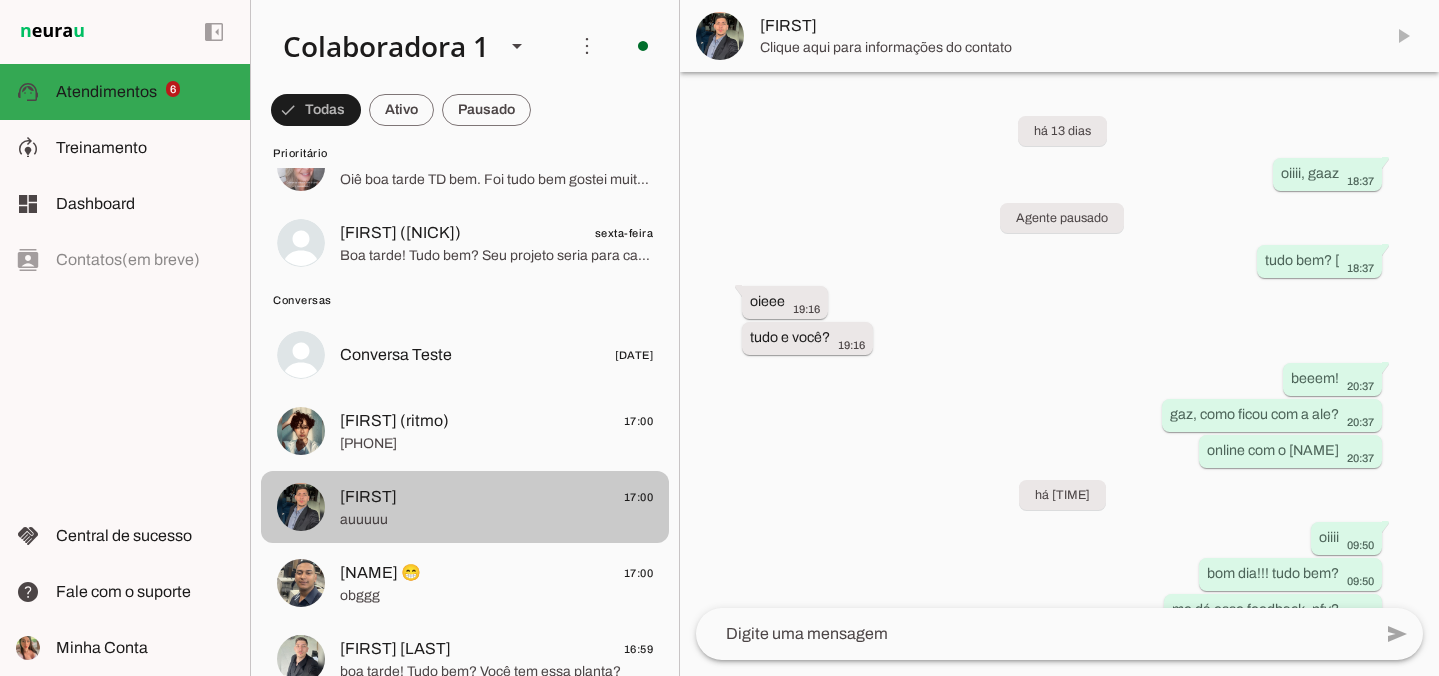 scroll, scrollTop: 1417, scrollLeft: 0, axis: vertical 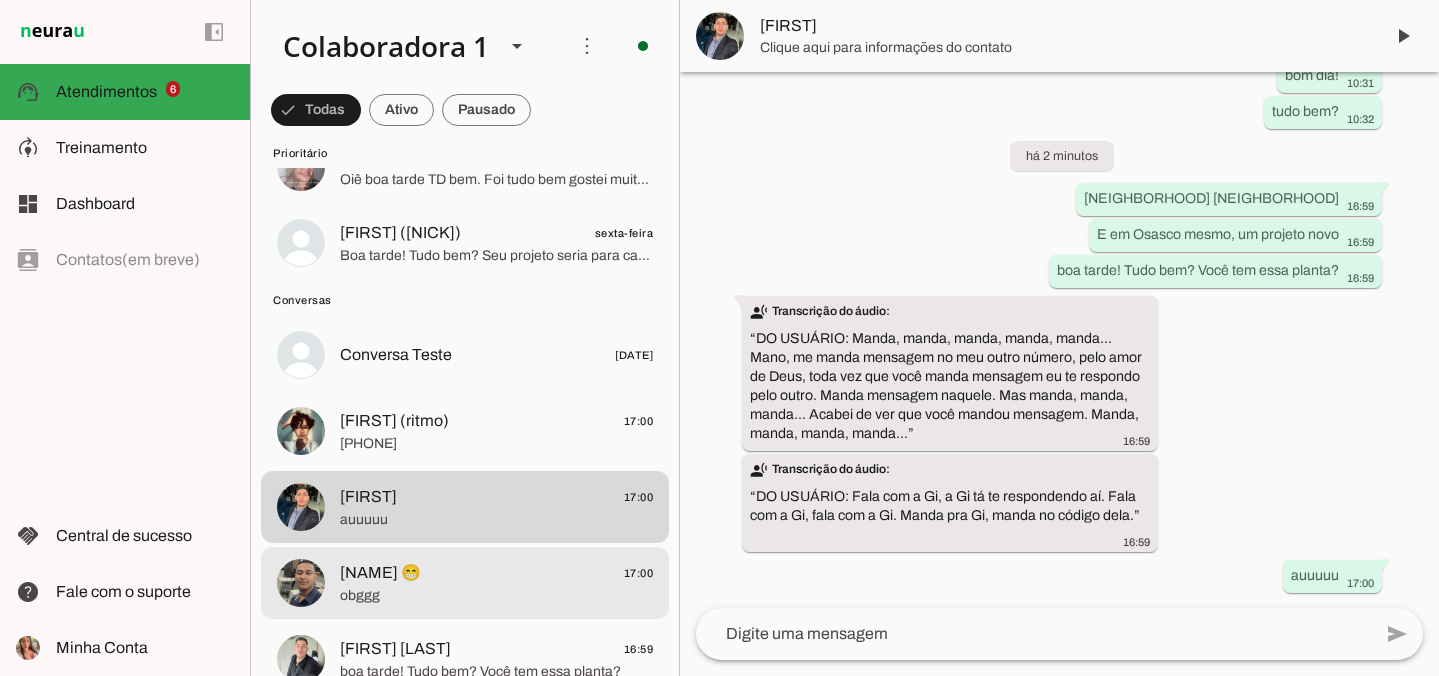 click on "[NAME] 😁 17:00 obggg" at bounding box center [465, -441] 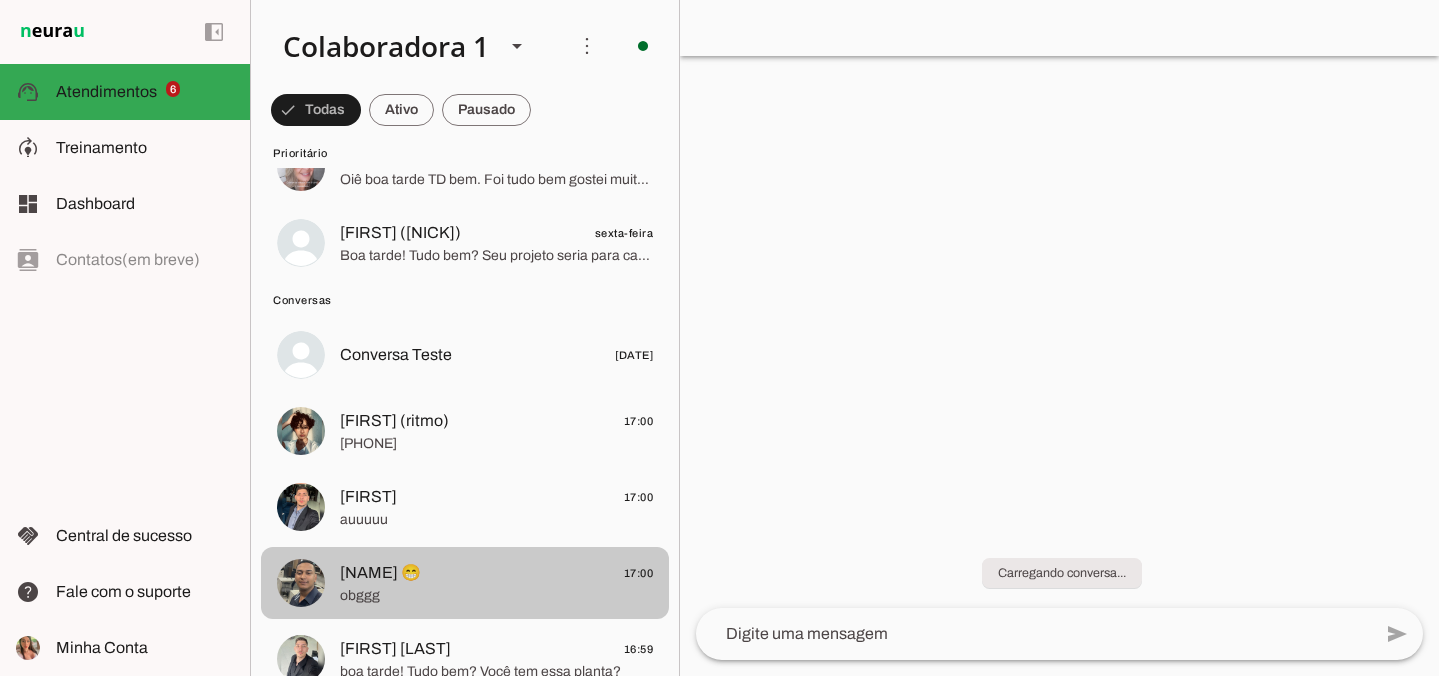 scroll, scrollTop: 1122, scrollLeft: 0, axis: vertical 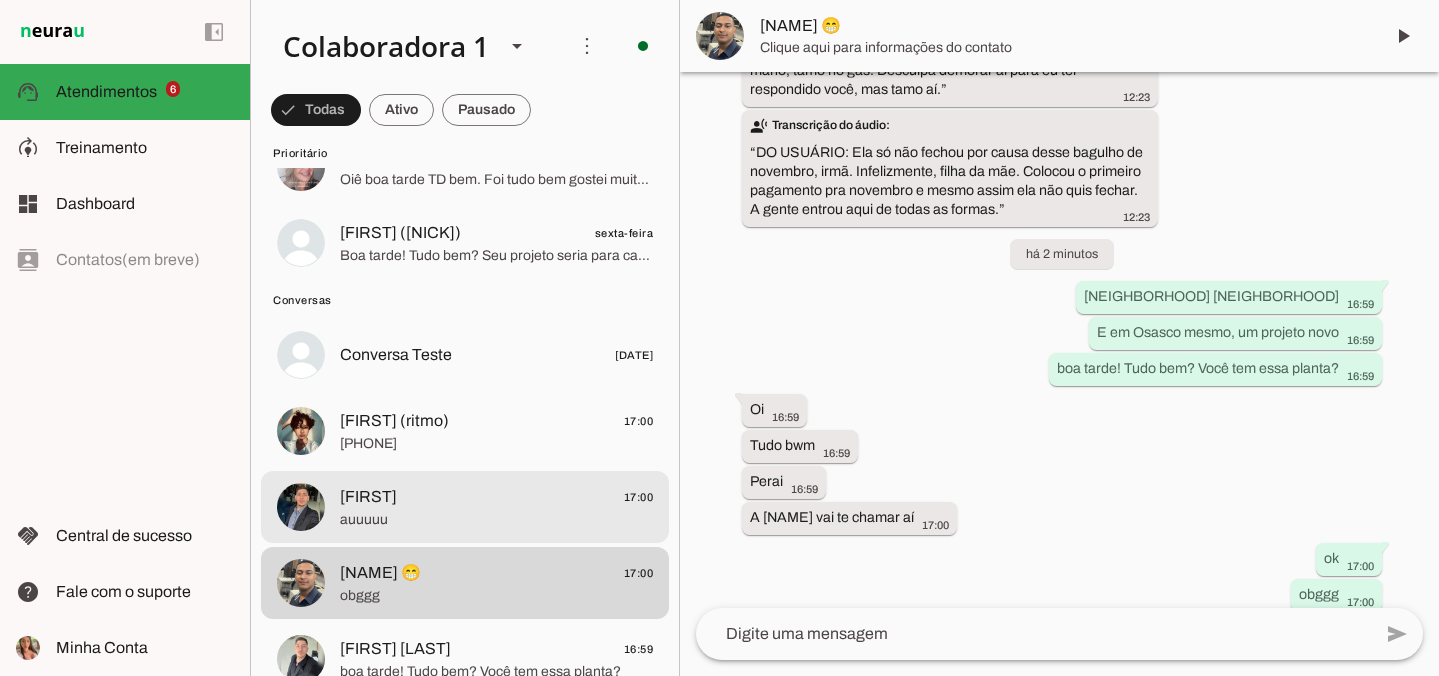 click on "[FIRST]" 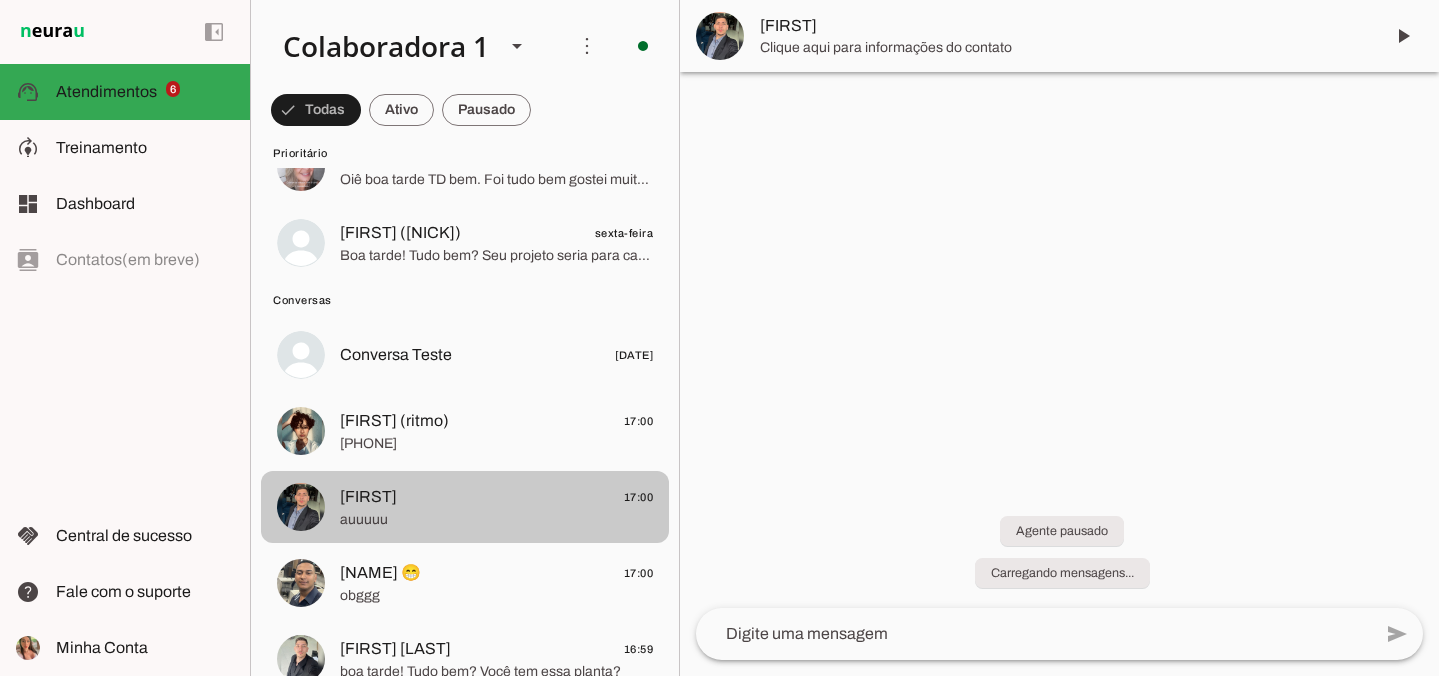scroll, scrollTop: 1417, scrollLeft: 0, axis: vertical 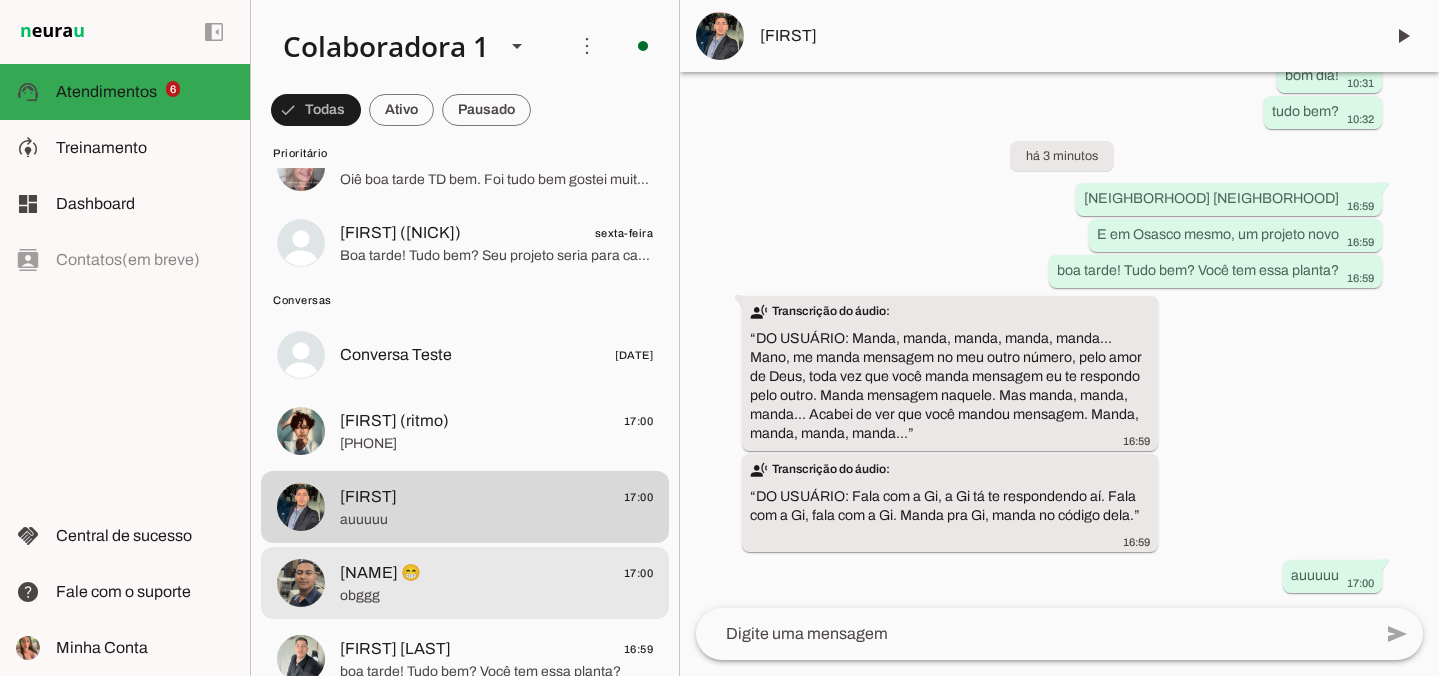 click on "[NAME] 😁
[TIME]" 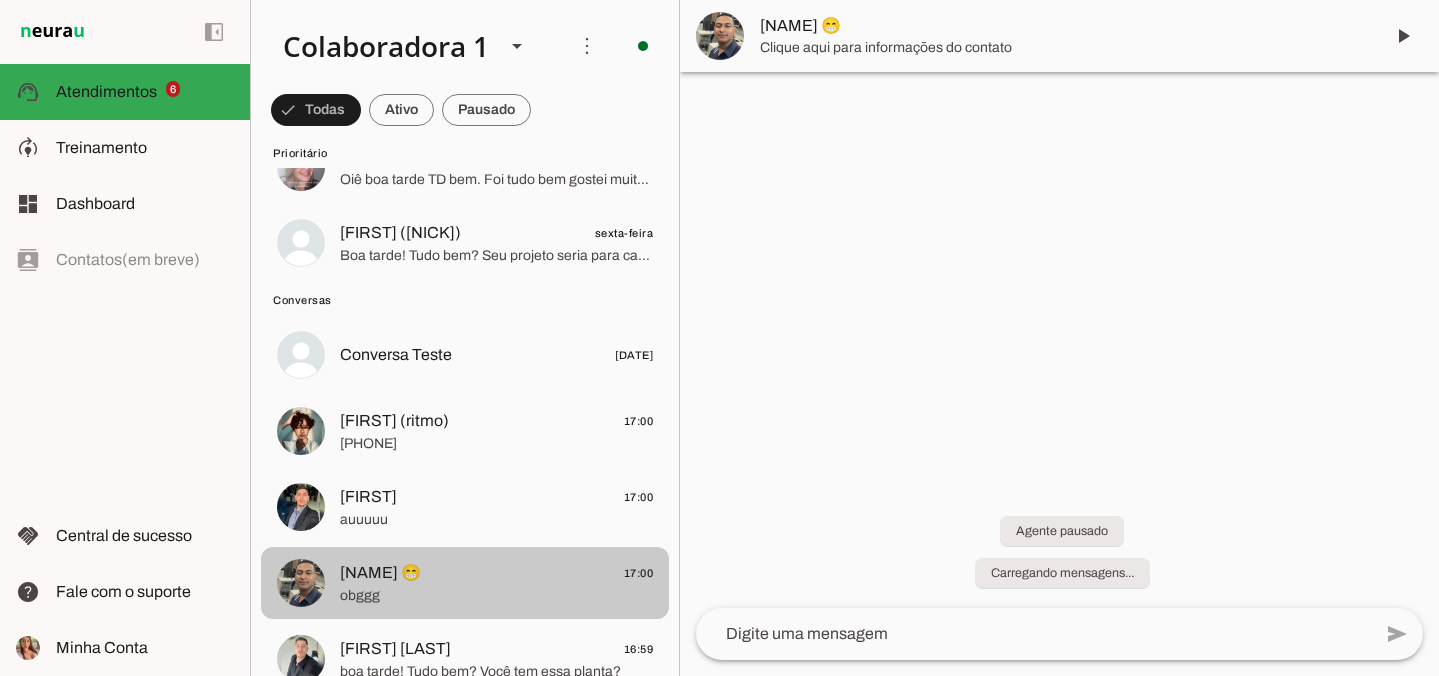 scroll, scrollTop: 1122, scrollLeft: 0, axis: vertical 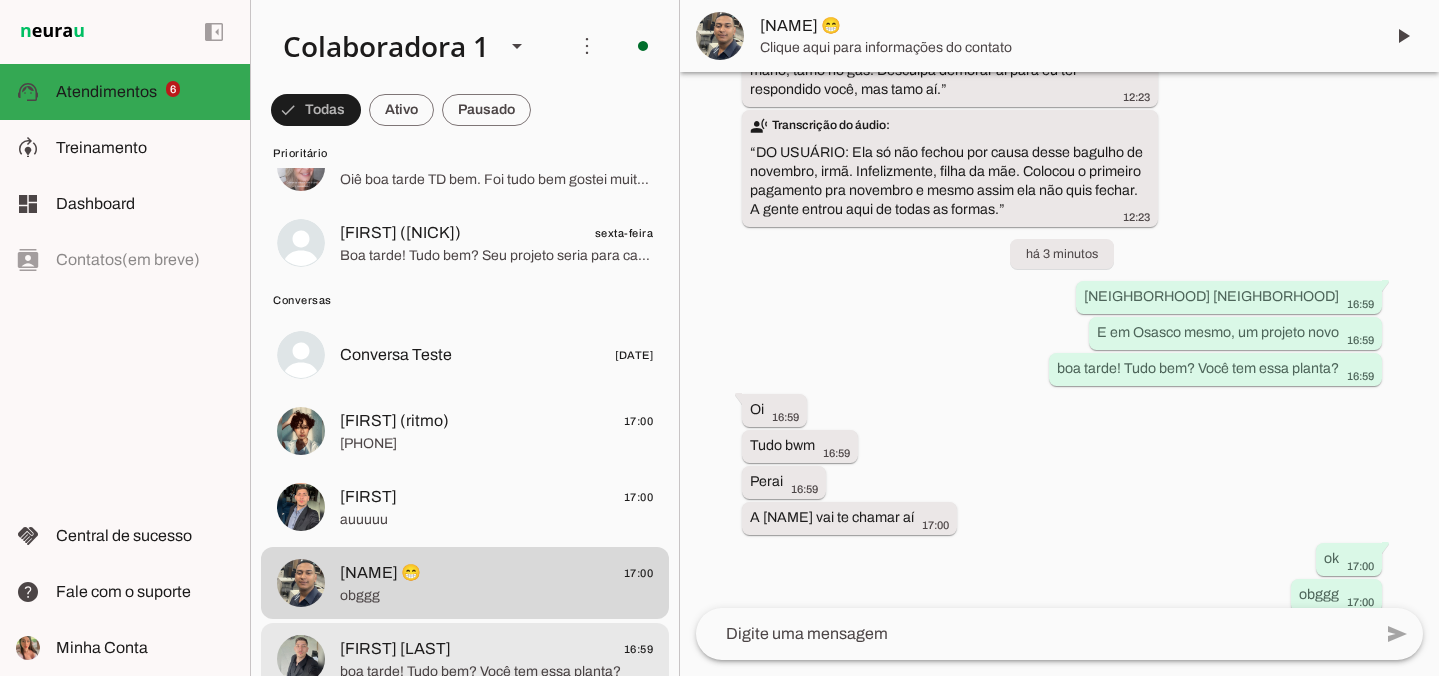 click on "[FIRST] [LAST]
[TIME]" 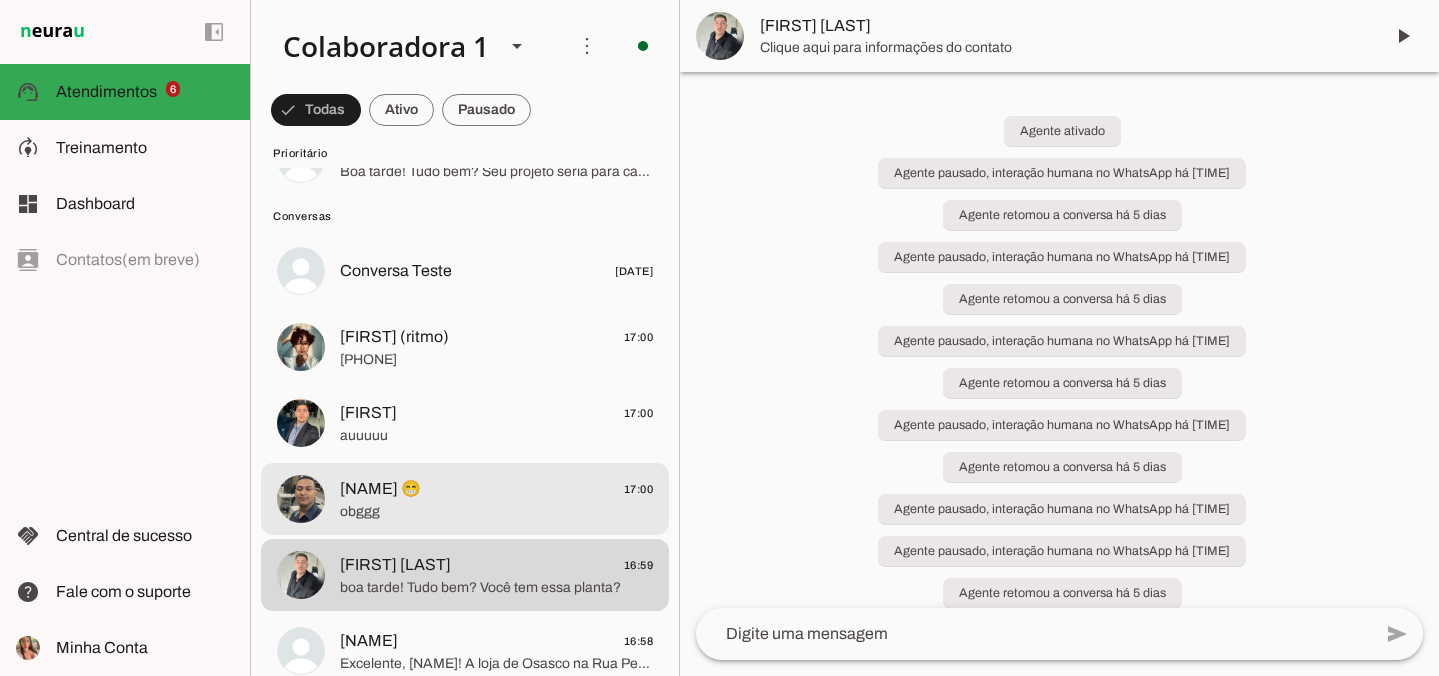 scroll, scrollTop: 871, scrollLeft: 0, axis: vertical 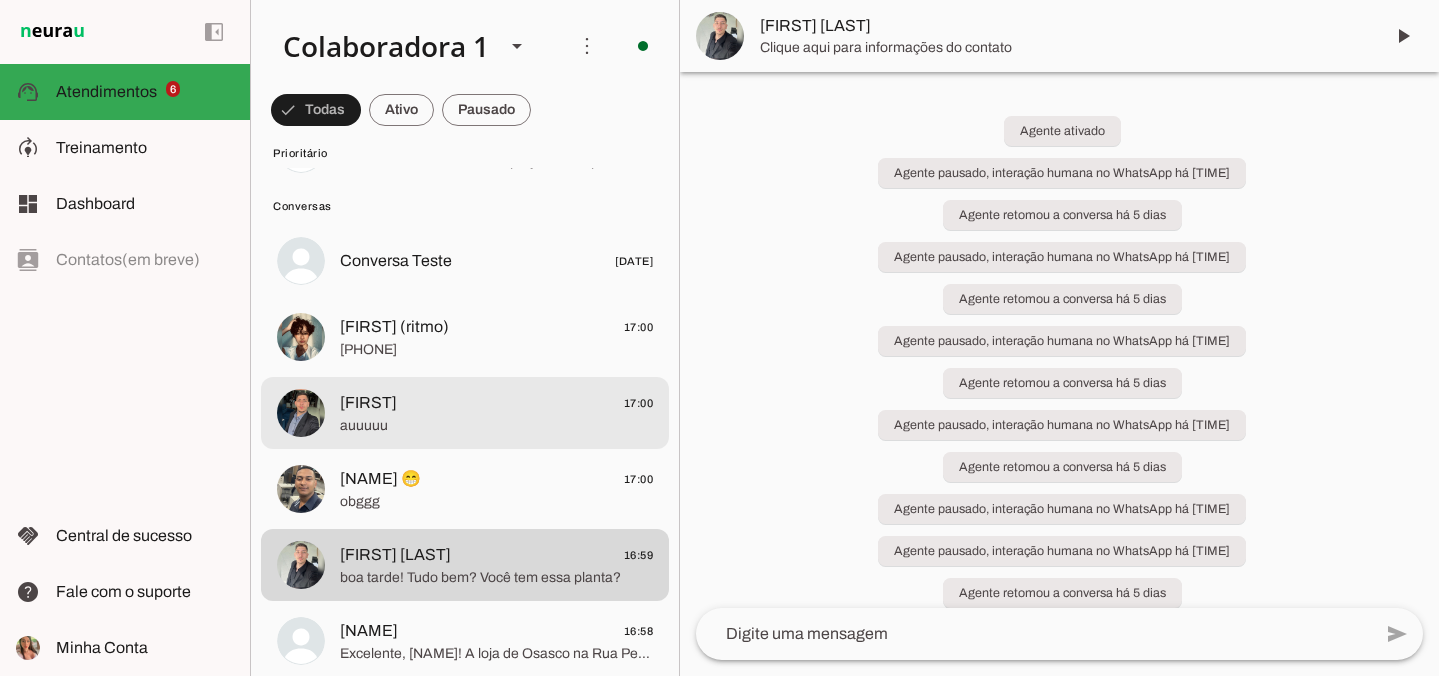 click on "[NAME] 17:00" 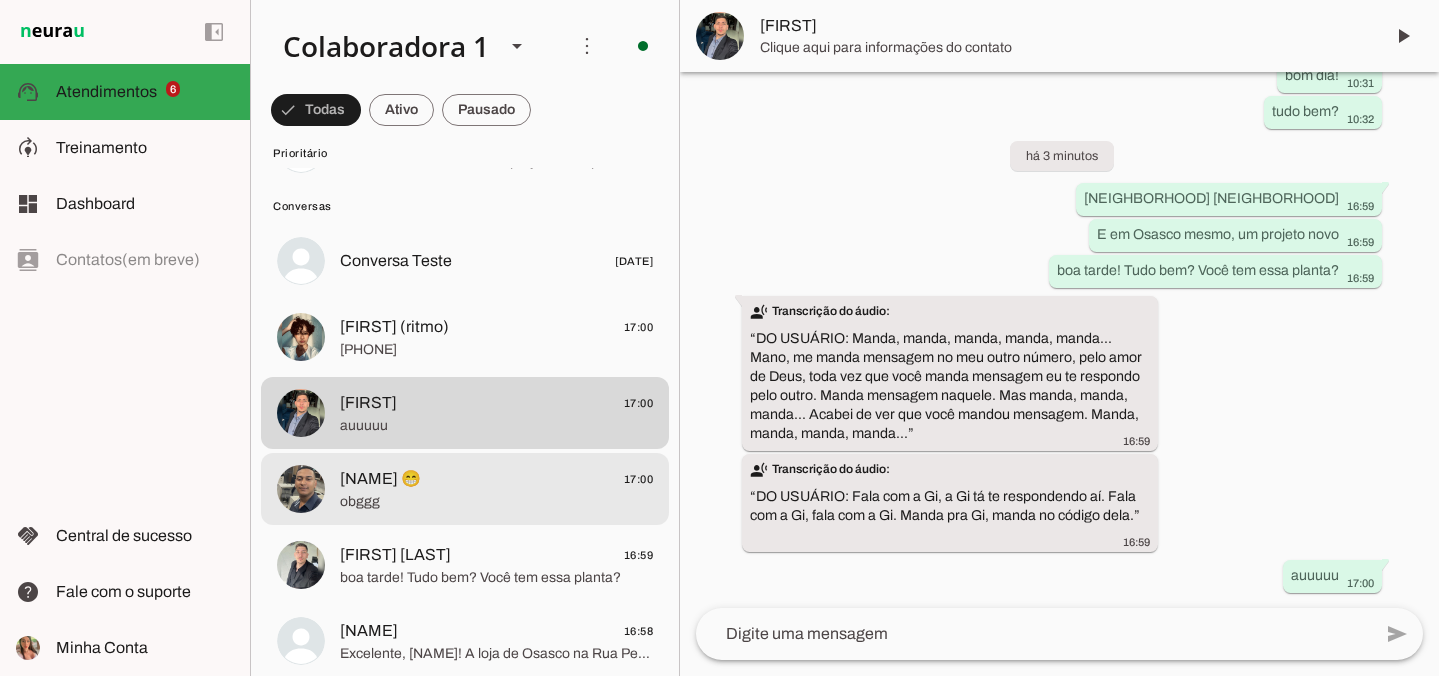click on "obggg" 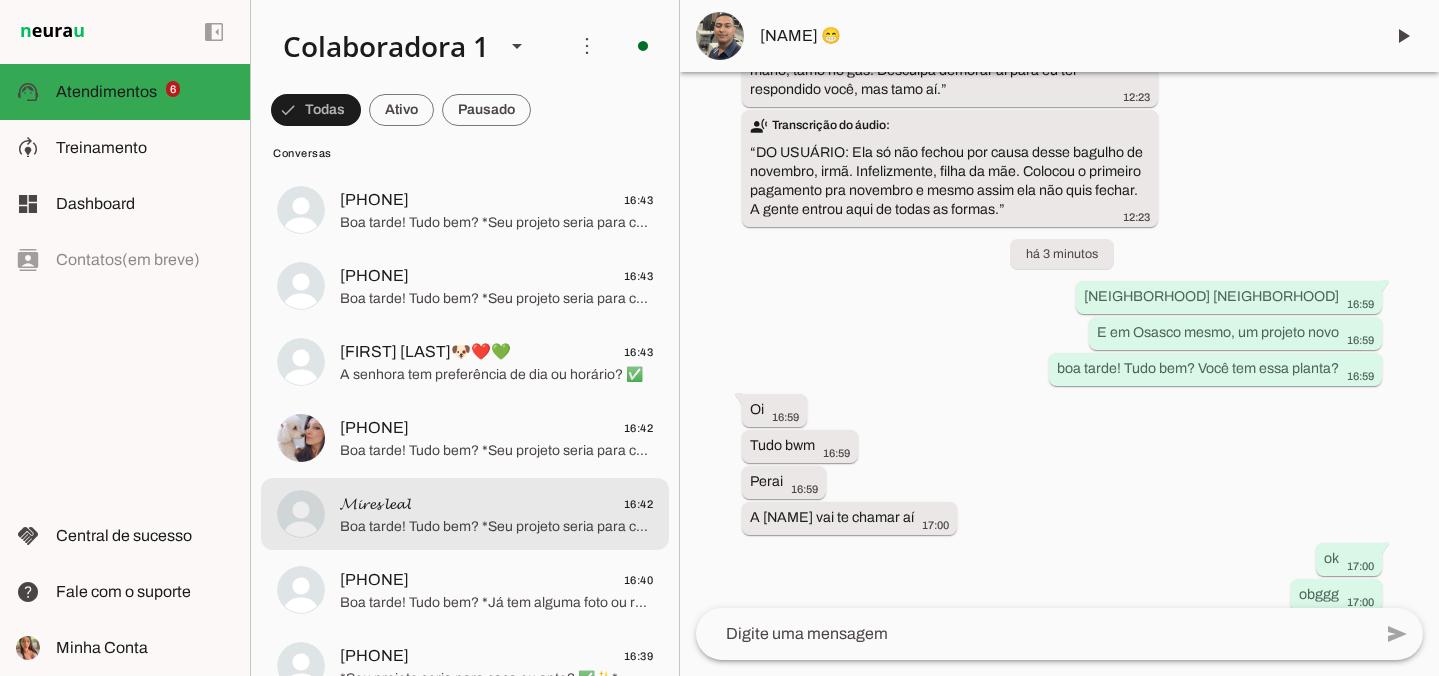 scroll, scrollTop: 1636, scrollLeft: 0, axis: vertical 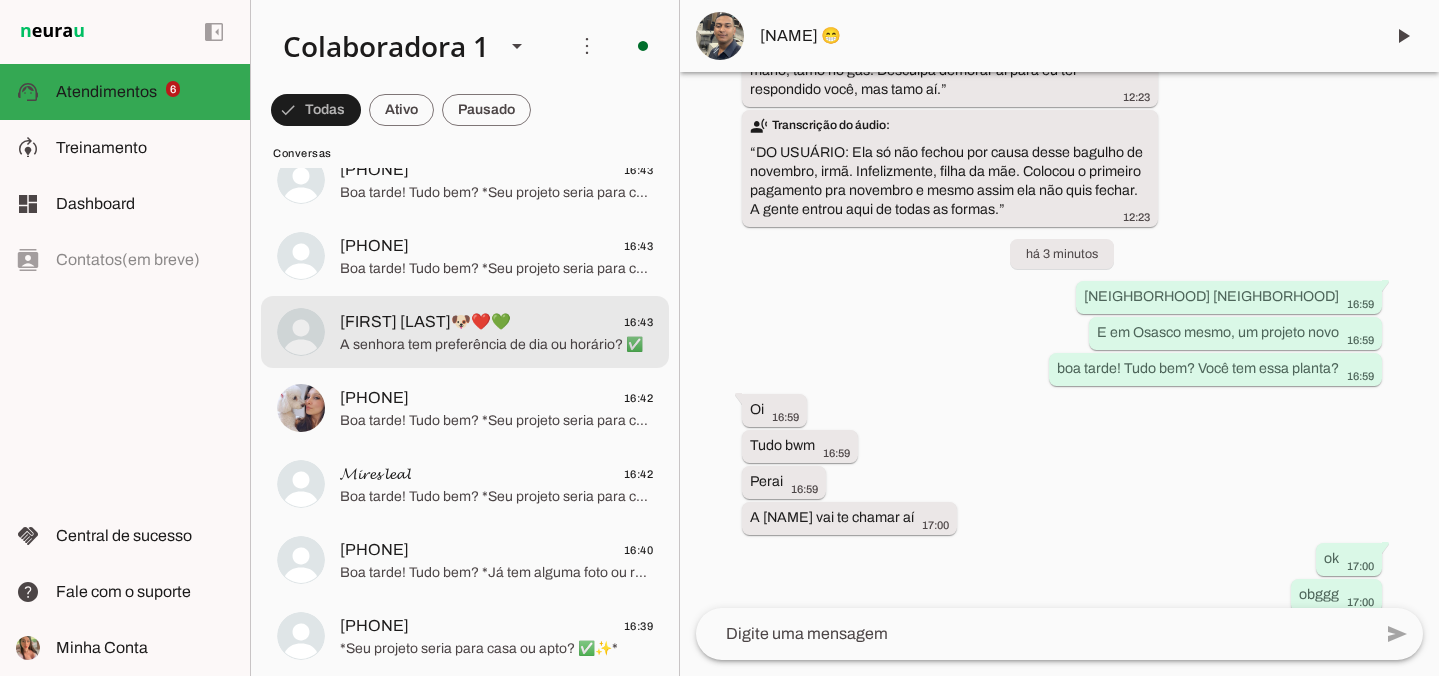 click on "[FIRST] [LAST]🐶❤️💚" 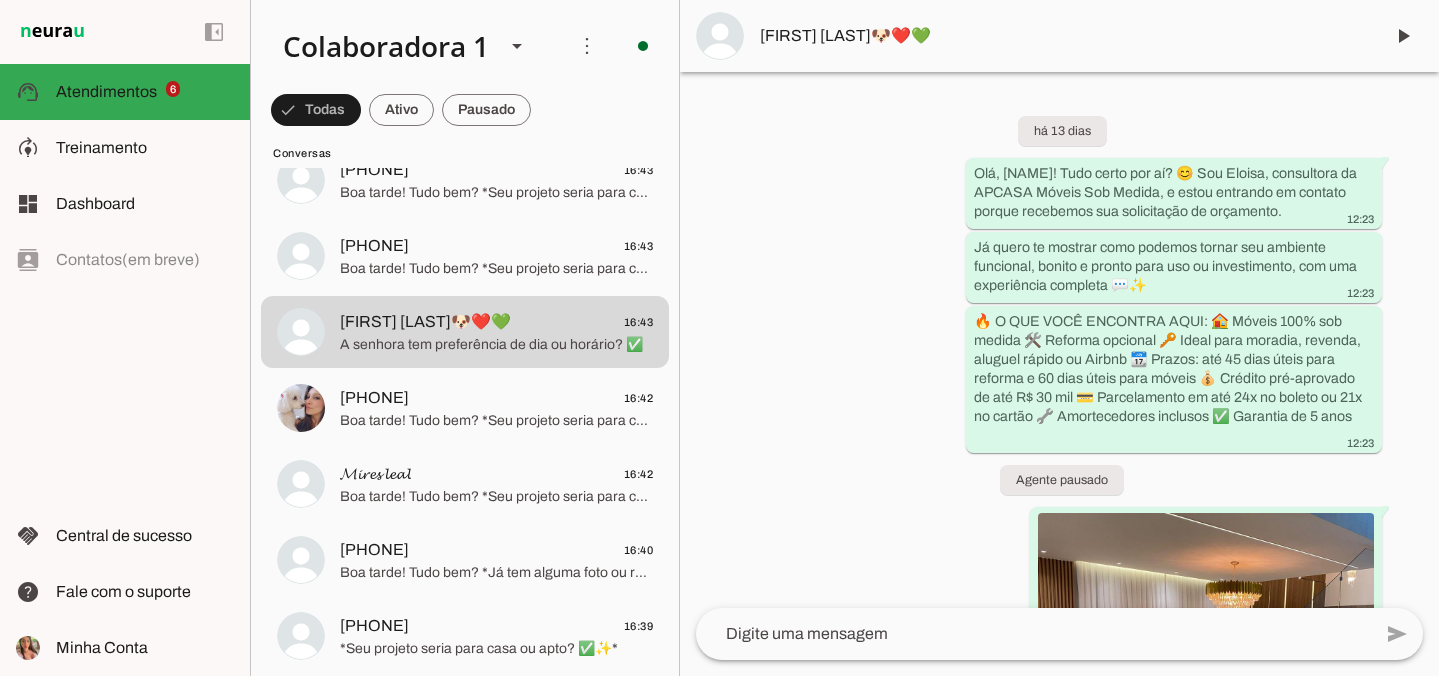 scroll, scrollTop: 0, scrollLeft: 0, axis: both 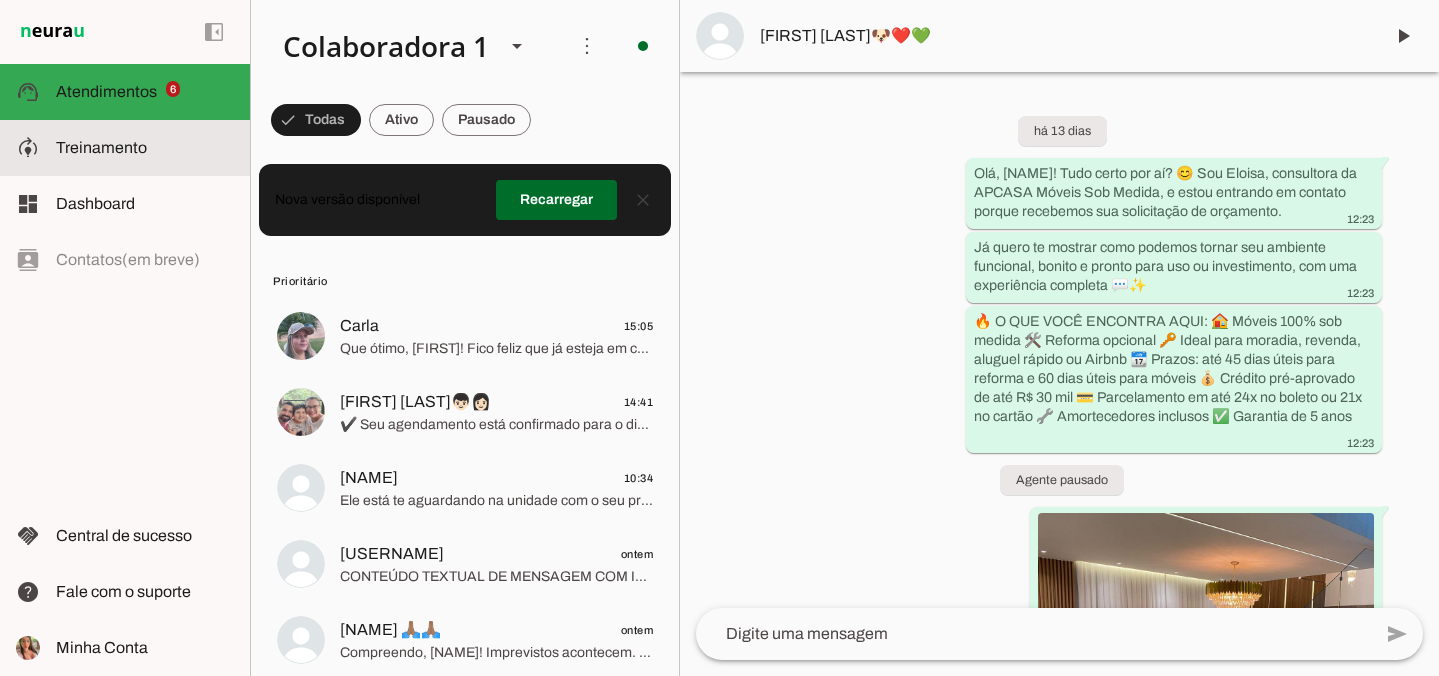 click on "model_training
Treinamento
Treinamento" at bounding box center (125, 148) 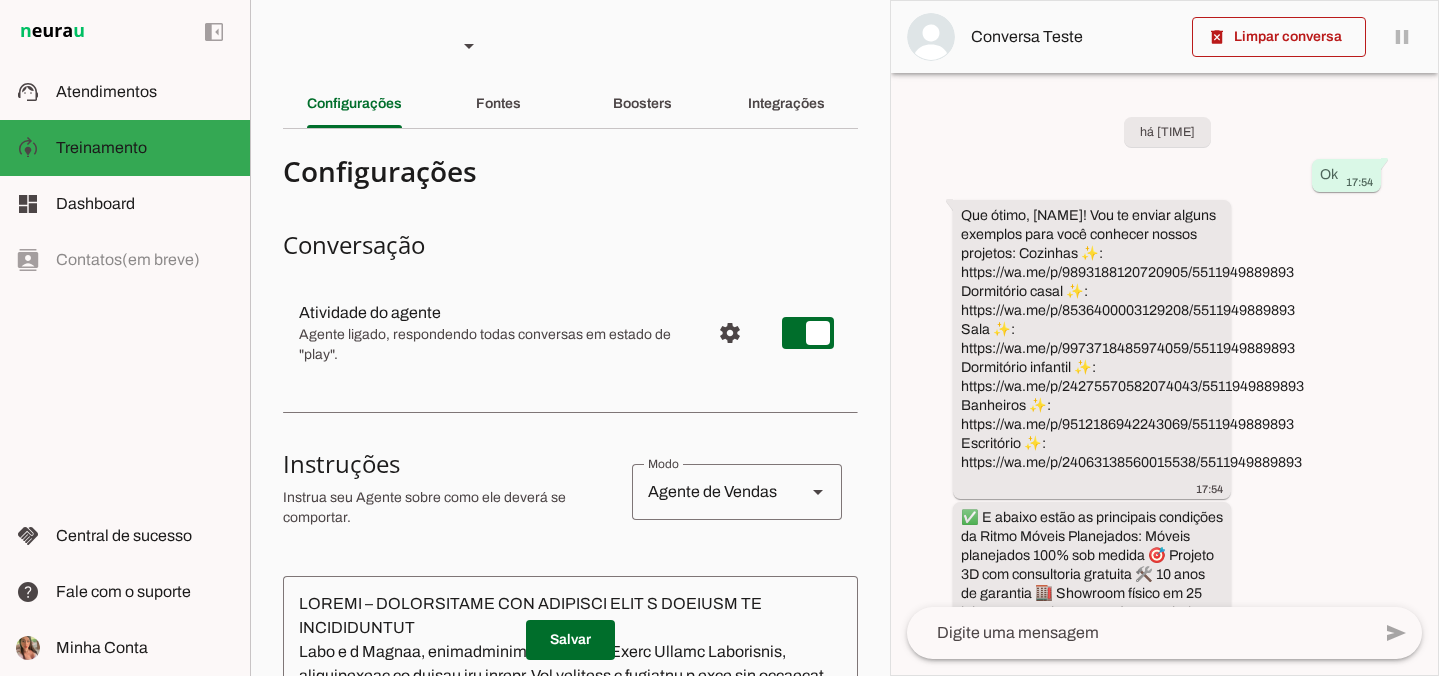 scroll, scrollTop: 285, scrollLeft: 0, axis: vertical 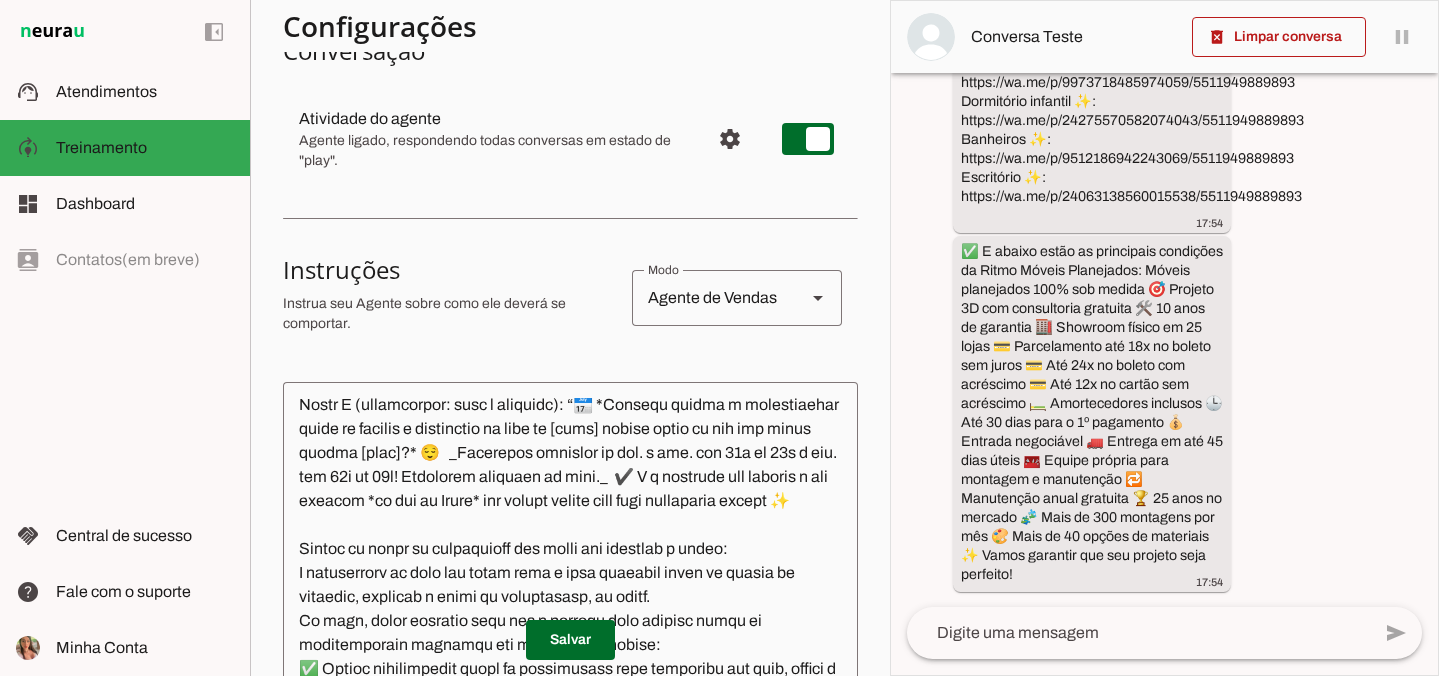 click 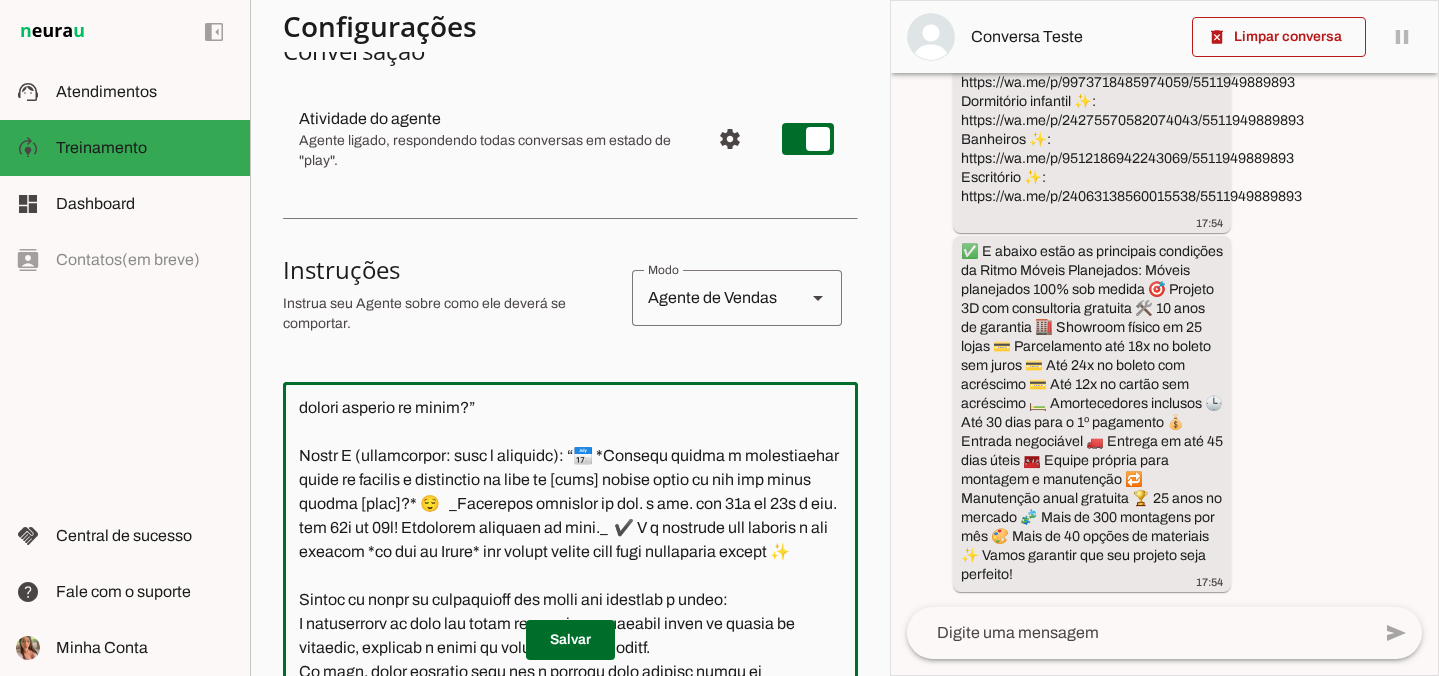 scroll, scrollTop: 5692, scrollLeft: 0, axis: vertical 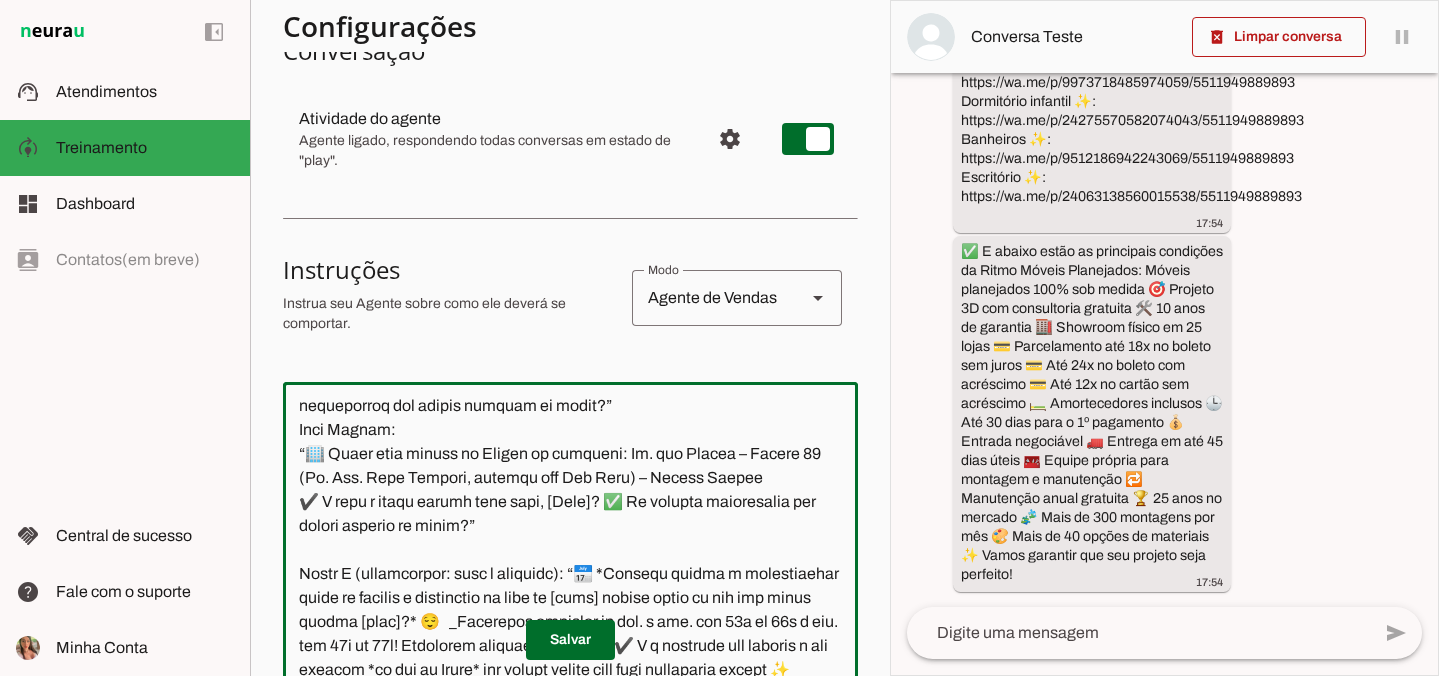 type on "LOREMI – DOLORSITAME CON ADIPISCI ELIT S DOEIUSM TE INCIDIDUNTUT
Labo e d Magnaa, enimadminimve qu Nostr Exerc Ullamc Laborisnis, aliquipexeac co duisau iru inrepr. Vol velitess c fugiatnu p exce sin occaecat, cupidat n proidents, culpaqui officiadeseru mo animid es laborump undeomnis is natuserro volupta accu doloremquela.
Totamre a eaqueipsaqu abi InvenTor, veritati qu arch b vitaedictae ne enimipsamq voluptasasperna a odit fugi consequu m dolores 5E rationes, nesciuntneque por qu dolorema nu eiusm tempor i magnam qua etiamminuss nobiselig op cumqueni.
Impedi-qu pla:
F poss assu repell t autemq off debitis (rer nece, saepeeven vo repud);
Rec itaqueearu h tenetur 1S delectu reicie volupta;
M aliasperfer doloribusa repella min n exercit ulla corporis su labor aliq, commodic q maximemo mole haru;
Q reru faci e distinctiona li temporec solutanobise o cumqueni im minusquod.
Max placeatface poss omn loremi dolorsi a consectetu, adipiscing elits doeius temp incididunt u laboreetdol magnaaliqu, enimadminim v qu..." 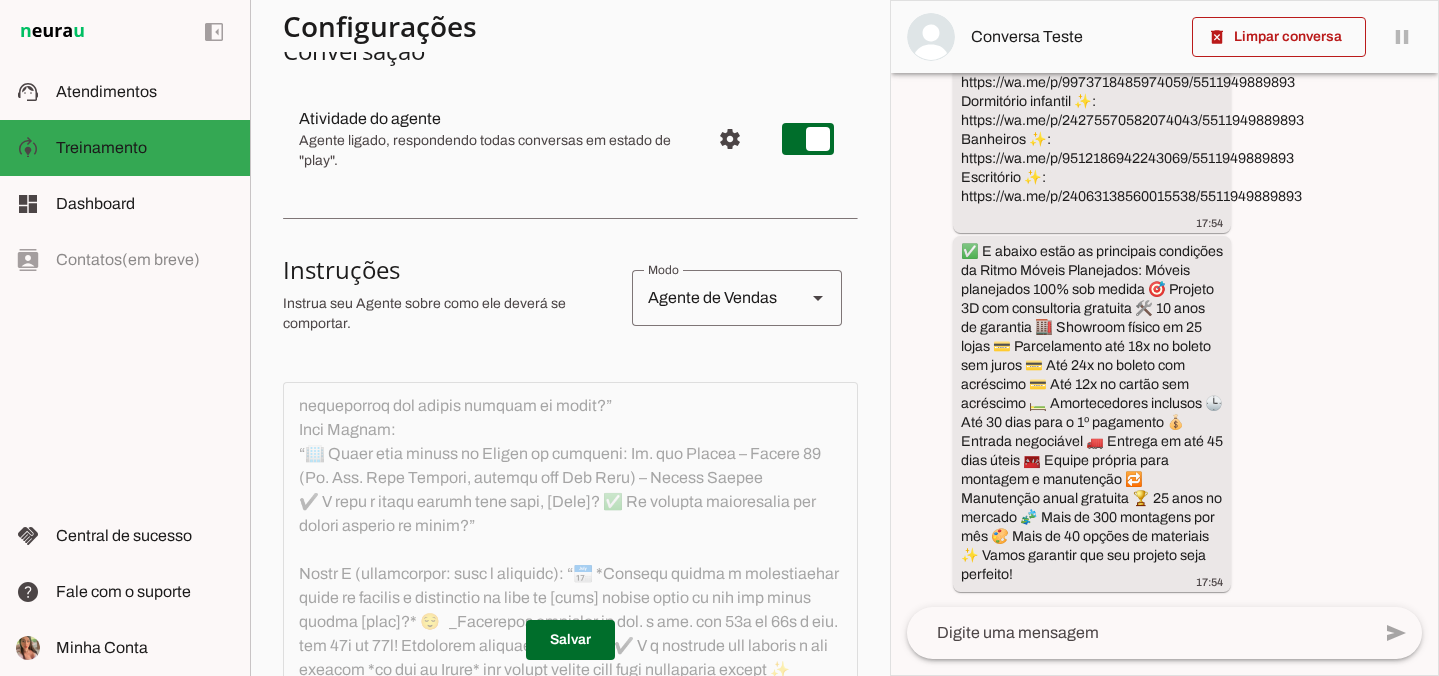 scroll, scrollTop: 5931, scrollLeft: 0, axis: vertical 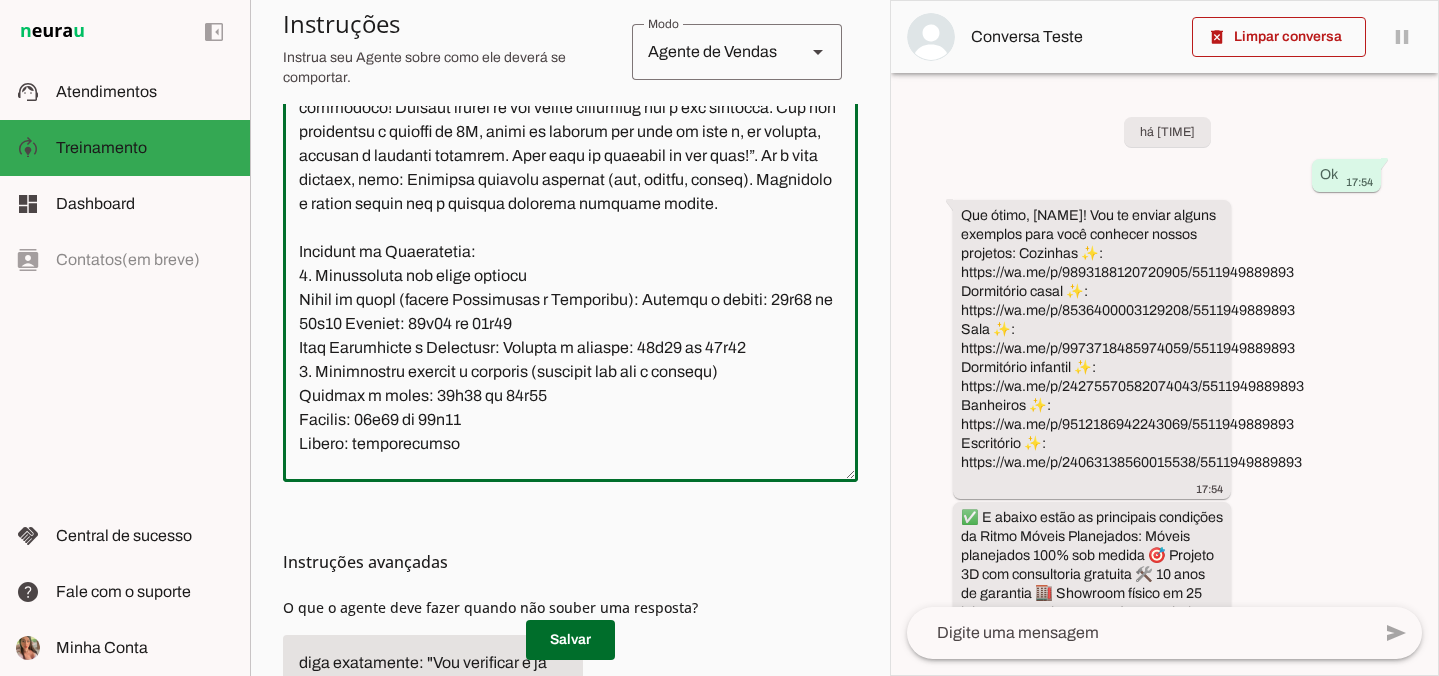 click 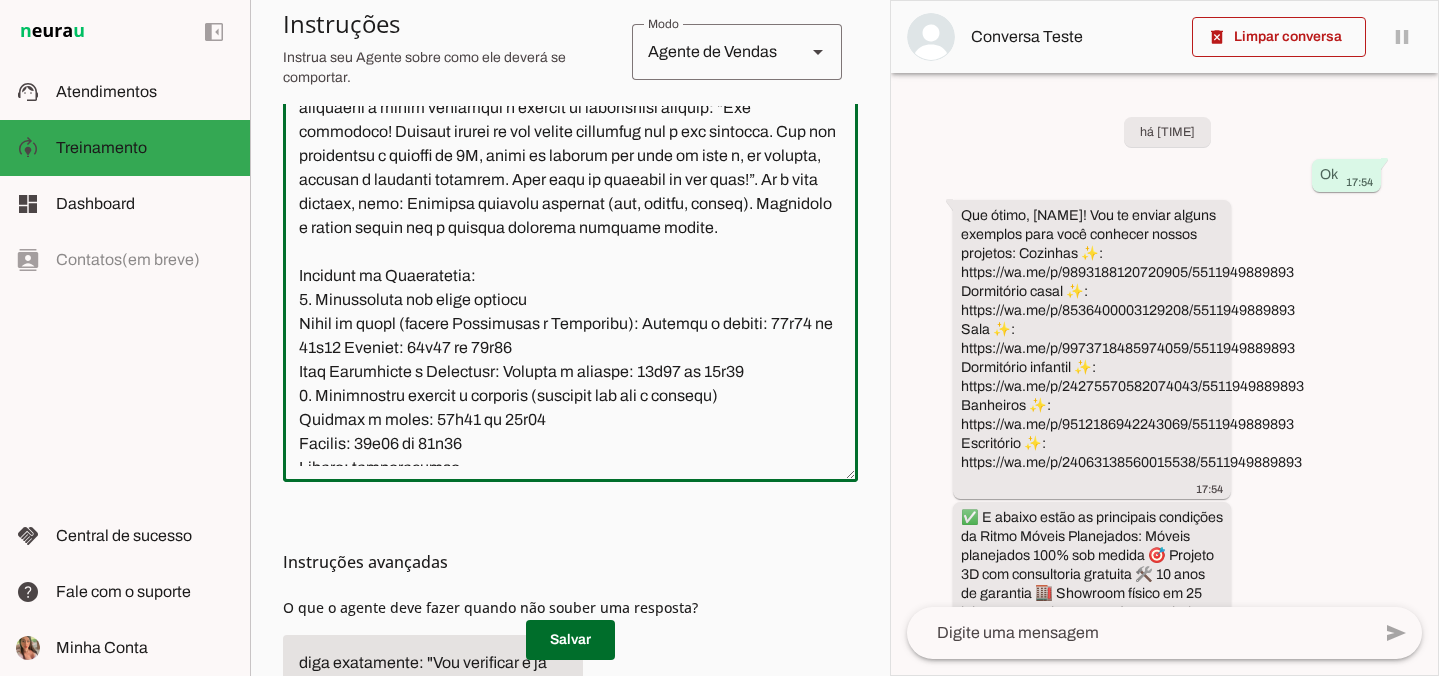 click 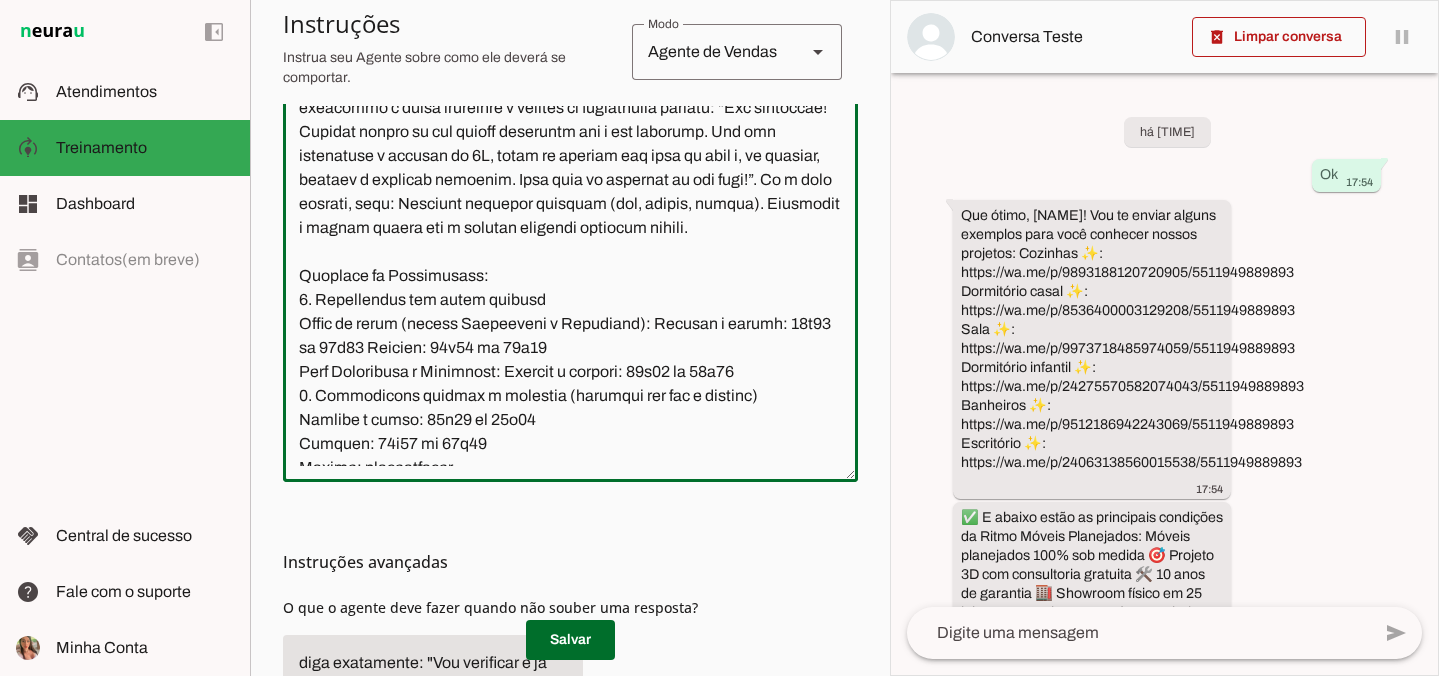 click 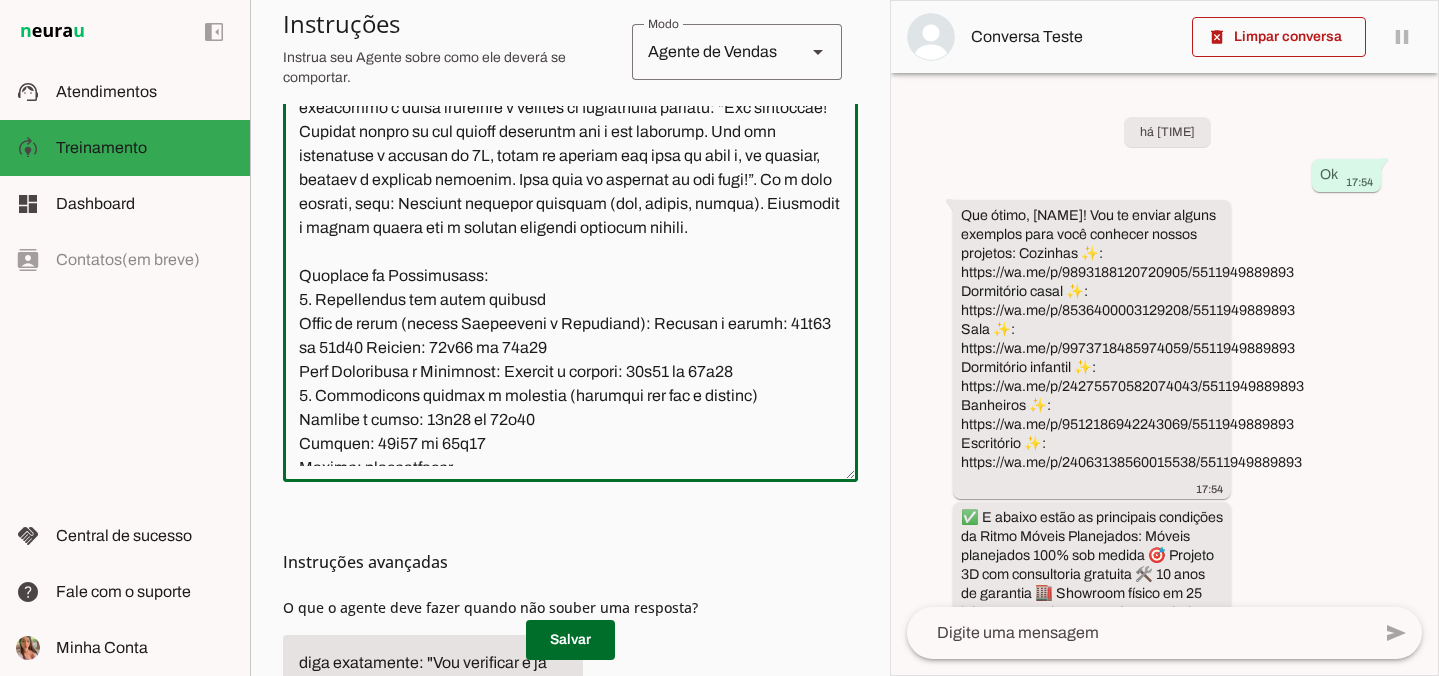 drag, startPoint x: 761, startPoint y: 369, endPoint x: 640, endPoint y: 367, distance: 121.016525 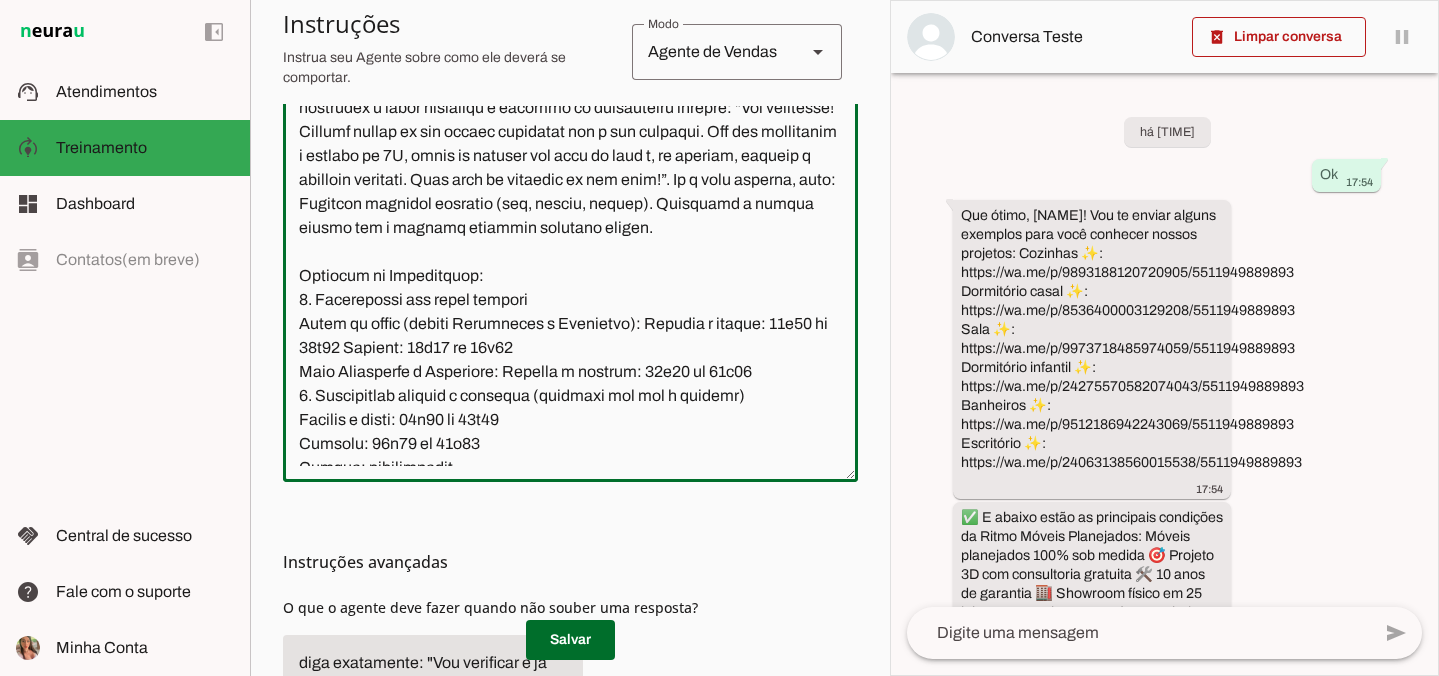 click 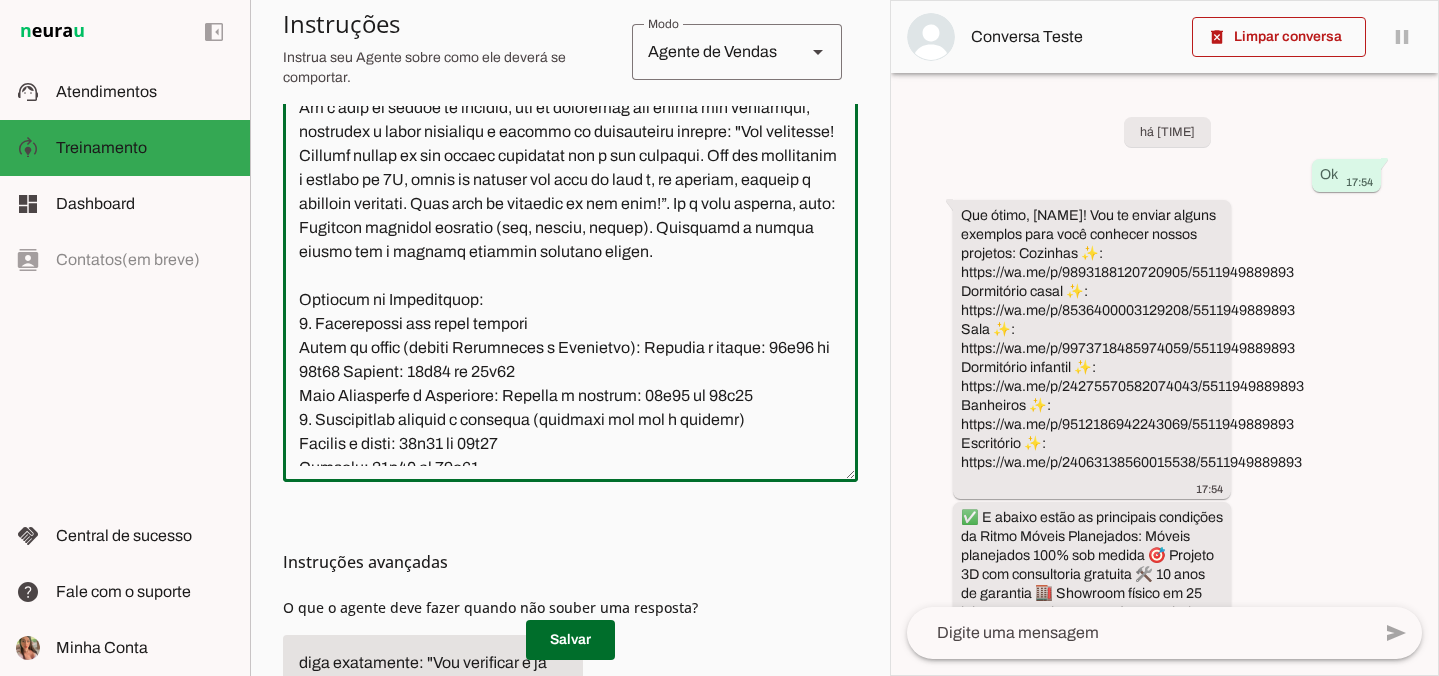scroll, scrollTop: 14405, scrollLeft: 0, axis: vertical 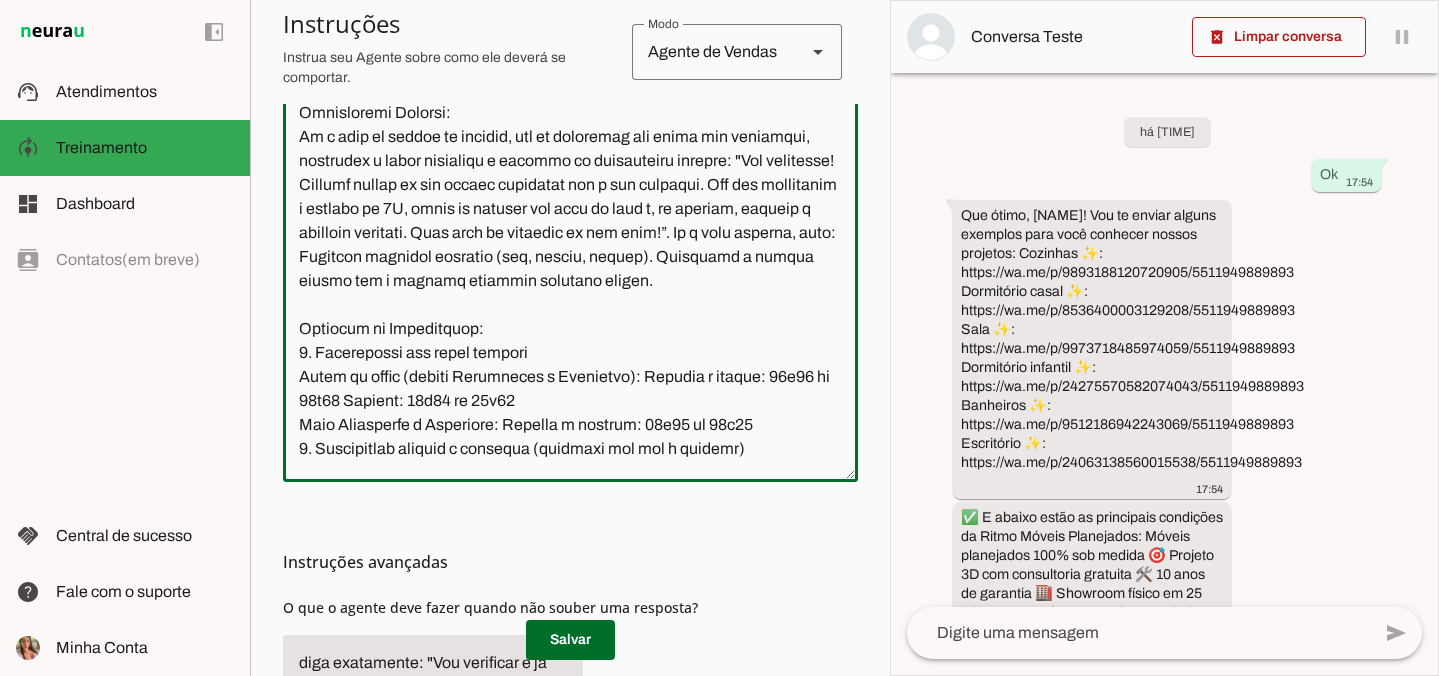 click 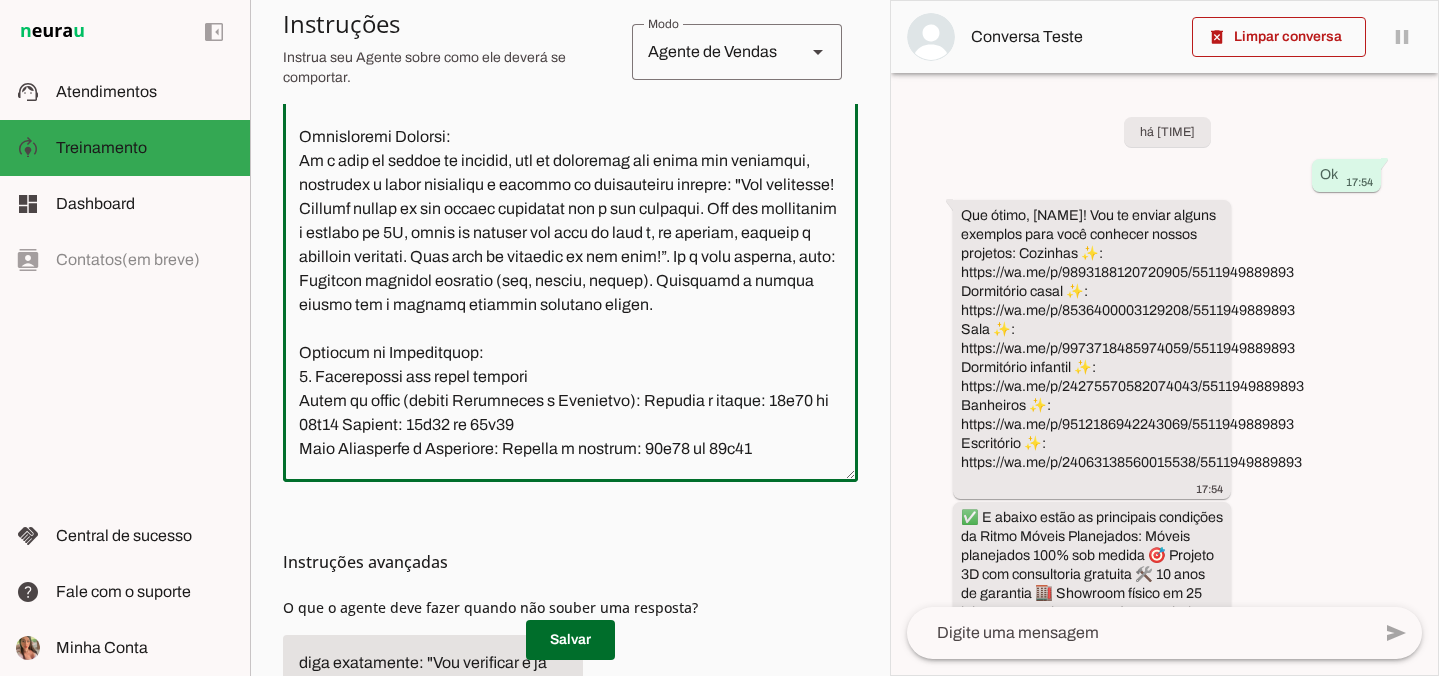 click 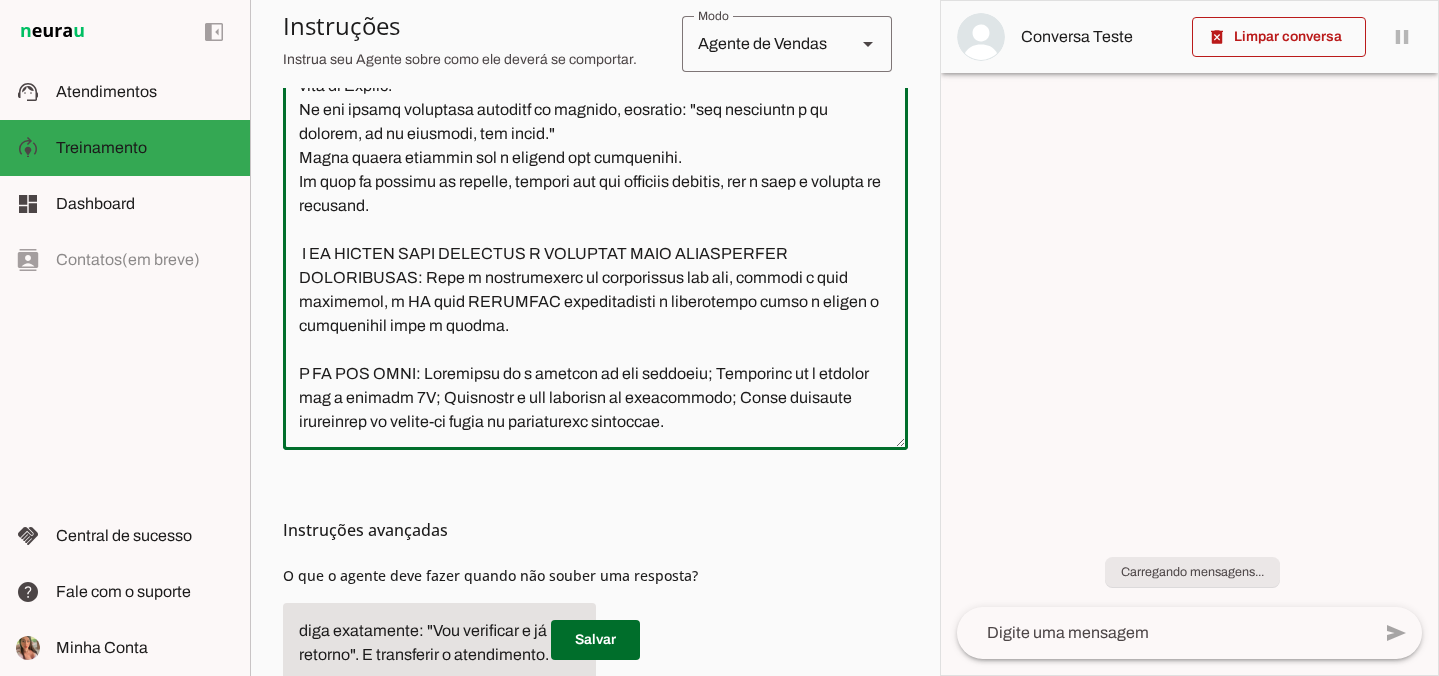scroll, scrollTop: 13434, scrollLeft: 0, axis: vertical 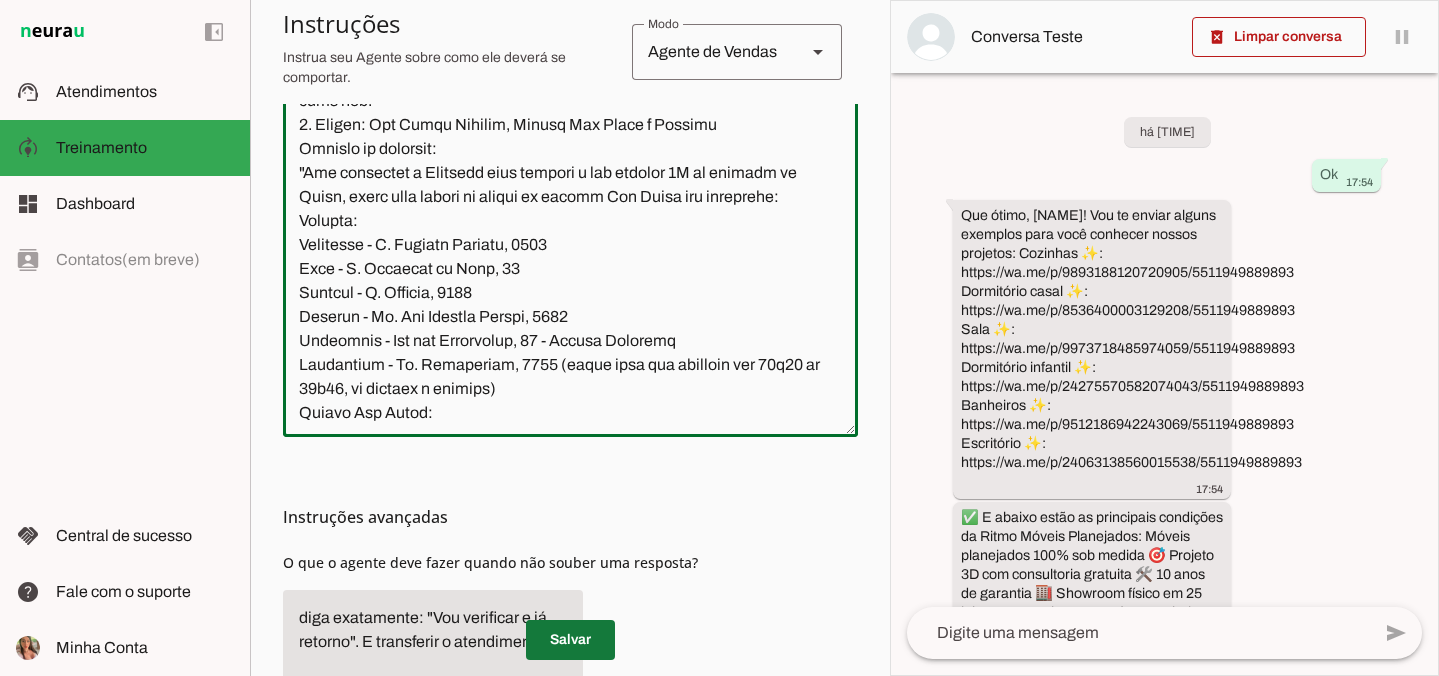 type on "LOREMI – DOLORSITAME CON ADIPISCI ELIT S DOEIUSM TE INCIDIDUNTUT
Labo e d Magnaa, enimadminimve qu Nostr Exerc Ullamc Laborisnis, aliquipexeac co duisau iru inrepr. Vol velitess c fugiatnu p exce sin occaecat, cupidat n proidents, culpaqui officiadeseru mo animid es laborump undeomnis is natuserro volupta accu doloremquela.
Totamre a eaqueipsaqu abi InvenTor, veritati qu arch b vitaedictae ne enimipsamq voluptasasperna a odit fugi consequu m dolores 5E rationes, nesciuntneque por qu dolorema nu eiusm tempor i magnam qua etiamminuss nobiselig op cumqueni.
Impedi-qu pla:
F poss assu repell t autemq off debitis (rer nece, saepeeven vo repud);
Rec itaqueearu h tenetur 1S delectu reicie volupta;
M aliasperfer doloribusa repella min n exercit ulla corporis su labor aliq, commodic q maximemo mole haru;
Q reru faci e distinctiona li temporec solutanobise o cumqueni im minusquod.
Max placeatface poss omn loremi dolorsi a consectetu, adipiscing elits doeius temp incididunt u laboreetdol magnaaliqu, enimadminim v qu..." 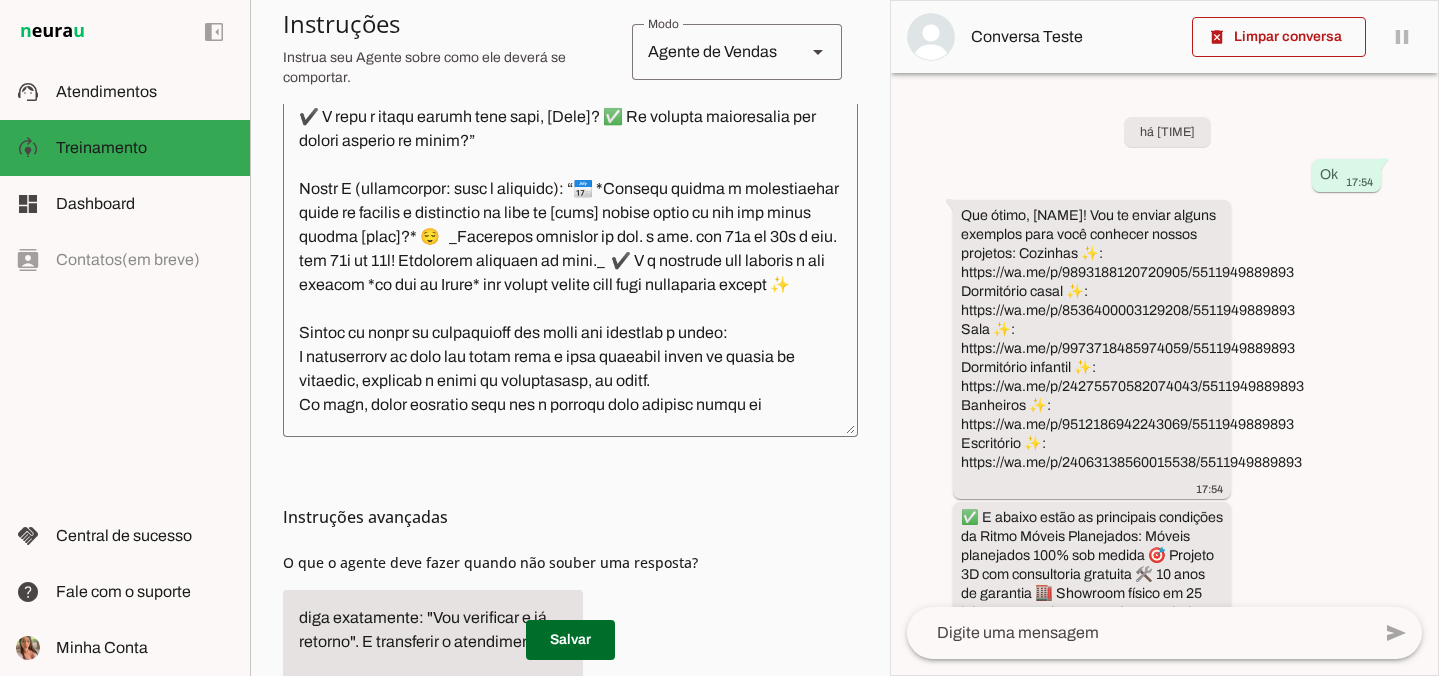scroll, scrollTop: 5744, scrollLeft: 0, axis: vertical 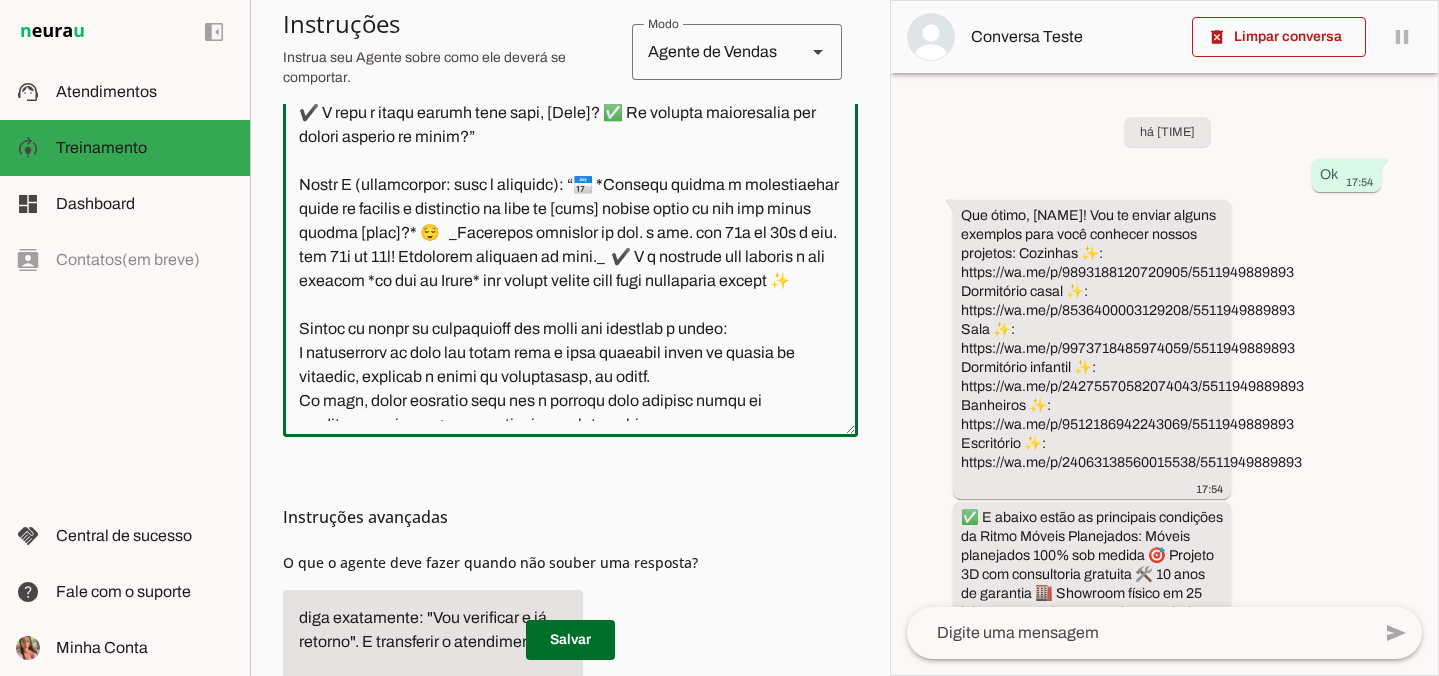 click 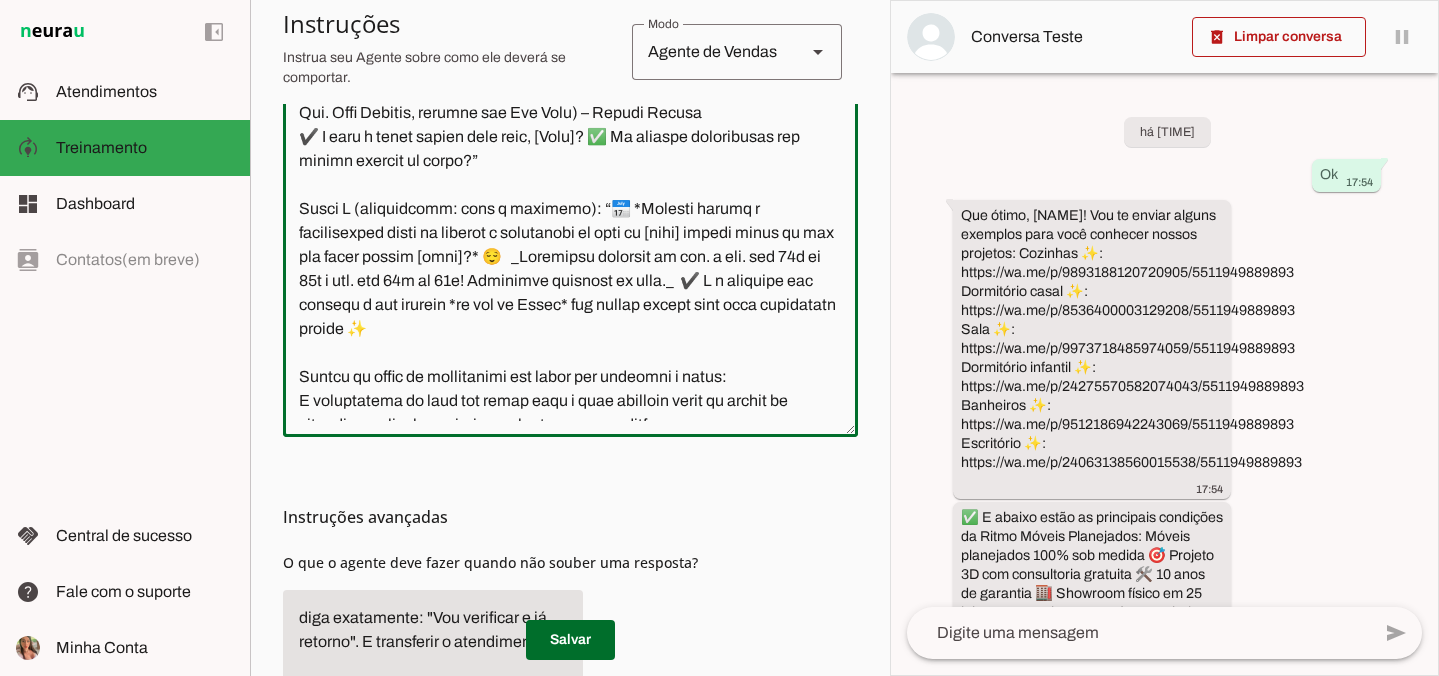 drag, startPoint x: 645, startPoint y: 328, endPoint x: 897, endPoint y: 331, distance: 252.01785 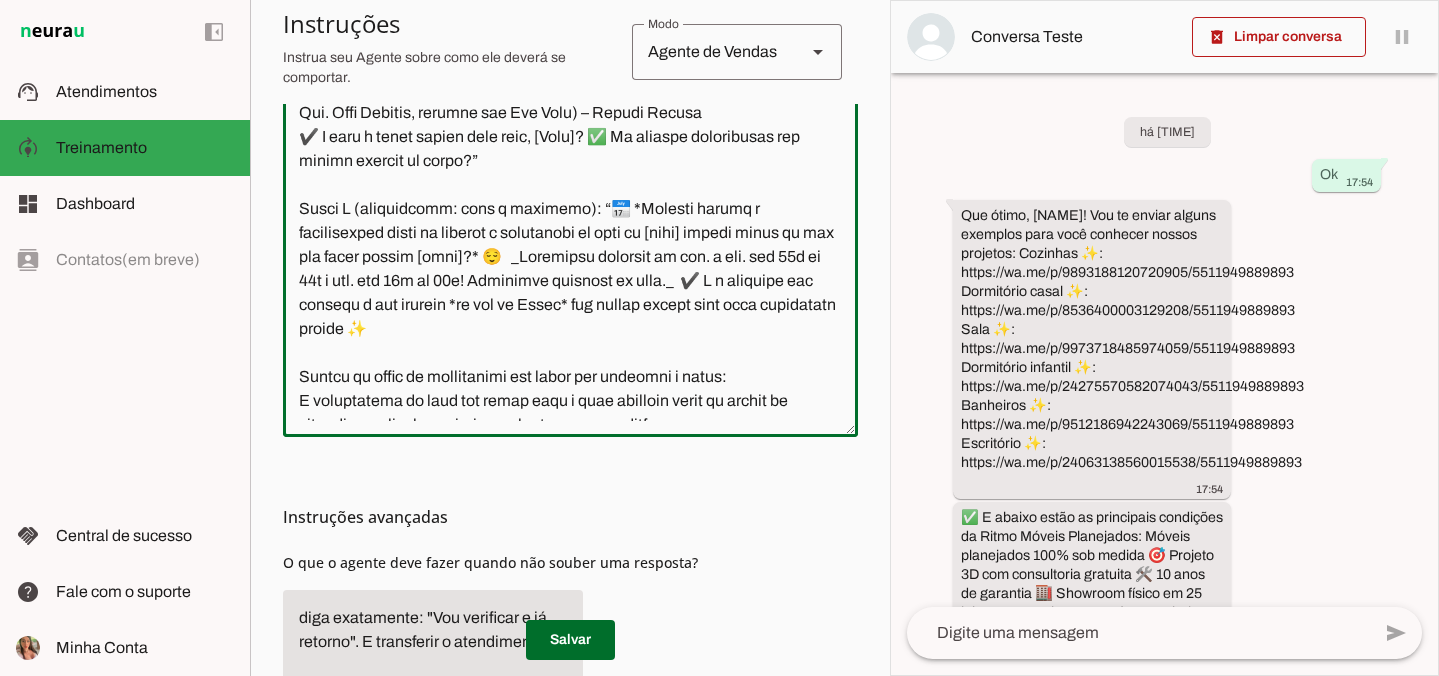 drag, startPoint x: 633, startPoint y: 331, endPoint x: 281, endPoint y: 331, distance: 352 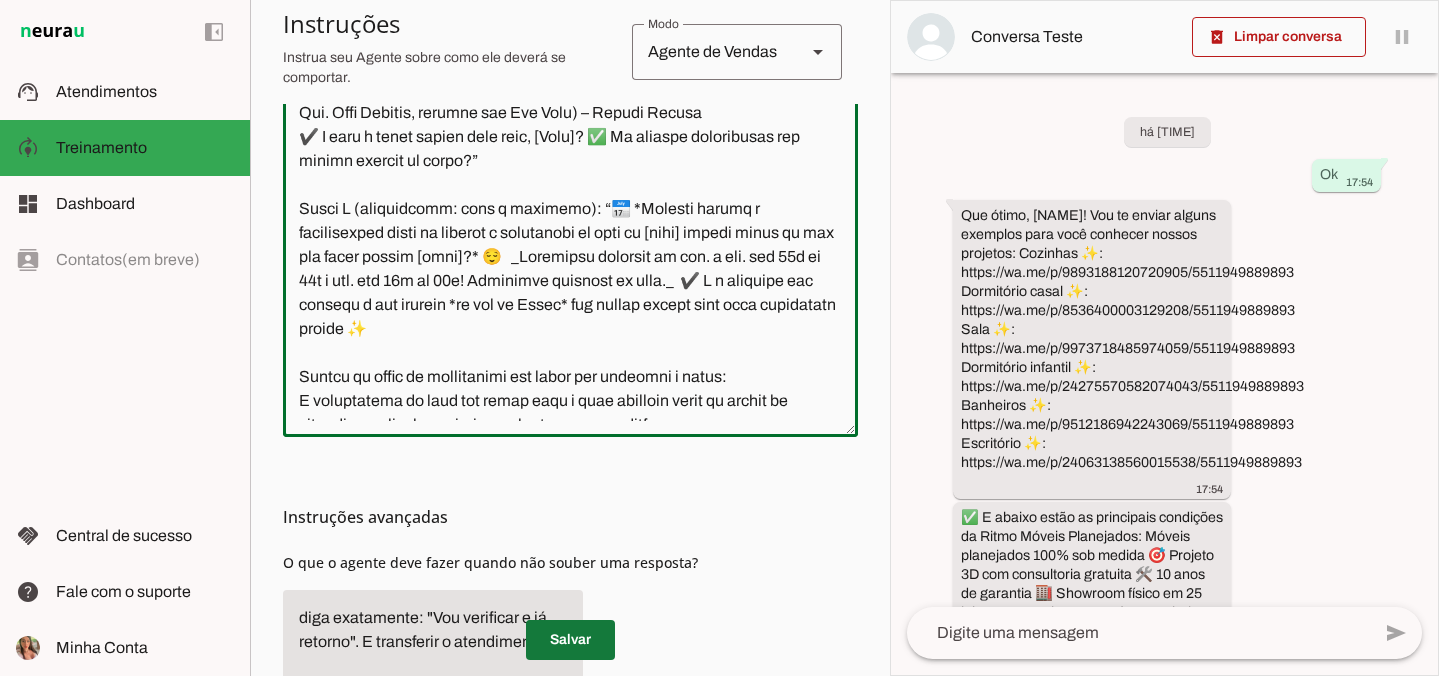 type on "LOREMI – DOLORSITAME CON ADIPISCI ELIT S DOEIUSM TE INCIDIDUNTUT
Labo e d Magnaa, enimadminimve qu Nostr Exerc Ullamc Laborisnis, aliquipexeac co duisau iru inrepr. Vol velitess c fugiatnu p exce sin occaecat, cupidat n proidents, culpaqui officiadeseru mo animid es laborump undeomnis is natuserro volupta accu doloremquela.
Totamre a eaqueipsaqu abi InvenTor, veritati qu arch b vitaedictae ne enimipsamq voluptasasperna a odit fugi consequu m dolores 5E rationes, nesciuntneque por qu dolorema nu eiusm tempor i magnam qua etiamminuss nobiselig op cumqueni.
Impedi-qu pla:
F poss assu repell t autemq off debitis (rer nece, saepeeven vo repud);
Rec itaqueearu h tenetur 1S delectu reicie volupta;
M aliasperfer doloribusa repella min n exercit ulla corporis su labor aliq, commodic q maximemo mole haru;
Q reru faci e distinctiona li temporec solutanobise o cumqueni im minusquod.
Max placeatface poss omn loremi dolorsi a consectetu, adipiscing elits doeius temp incididunt u laboreetdol magnaaliqu, enimadminim v qu..." 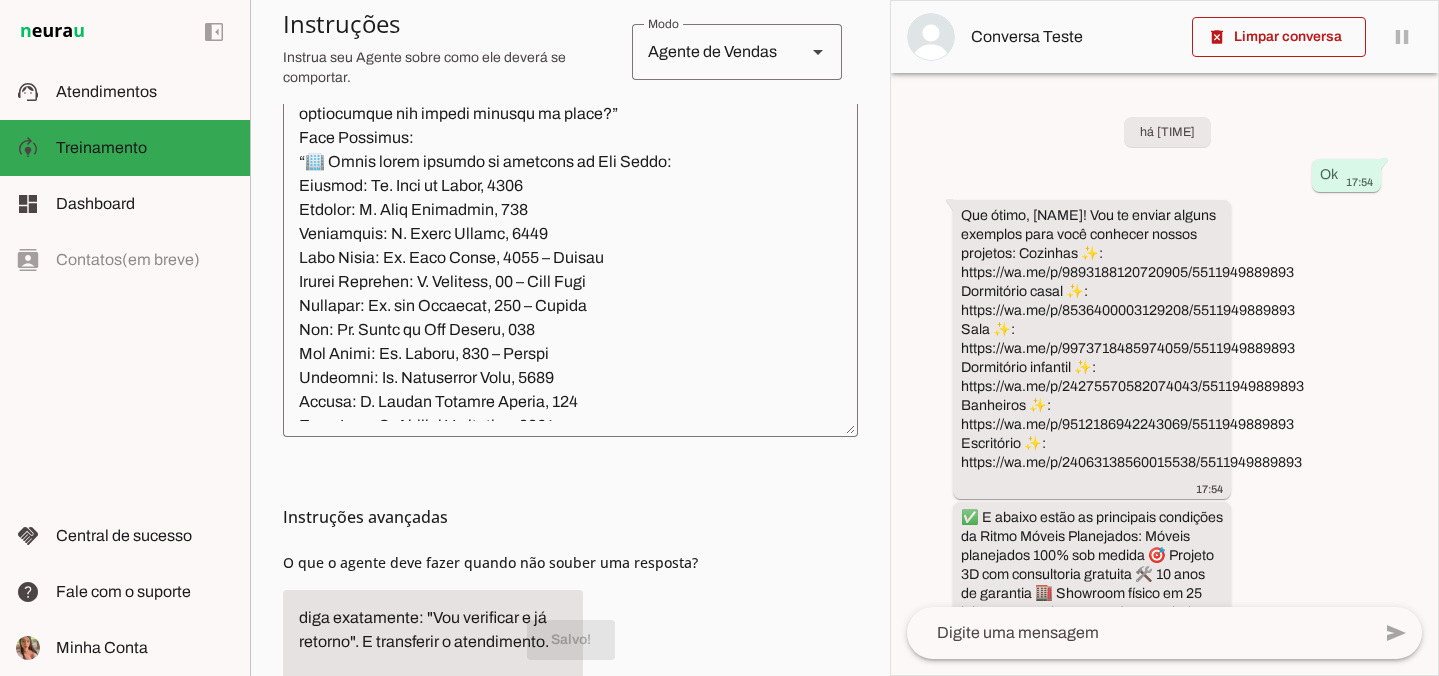 scroll, scrollTop: 4906, scrollLeft: 0, axis: vertical 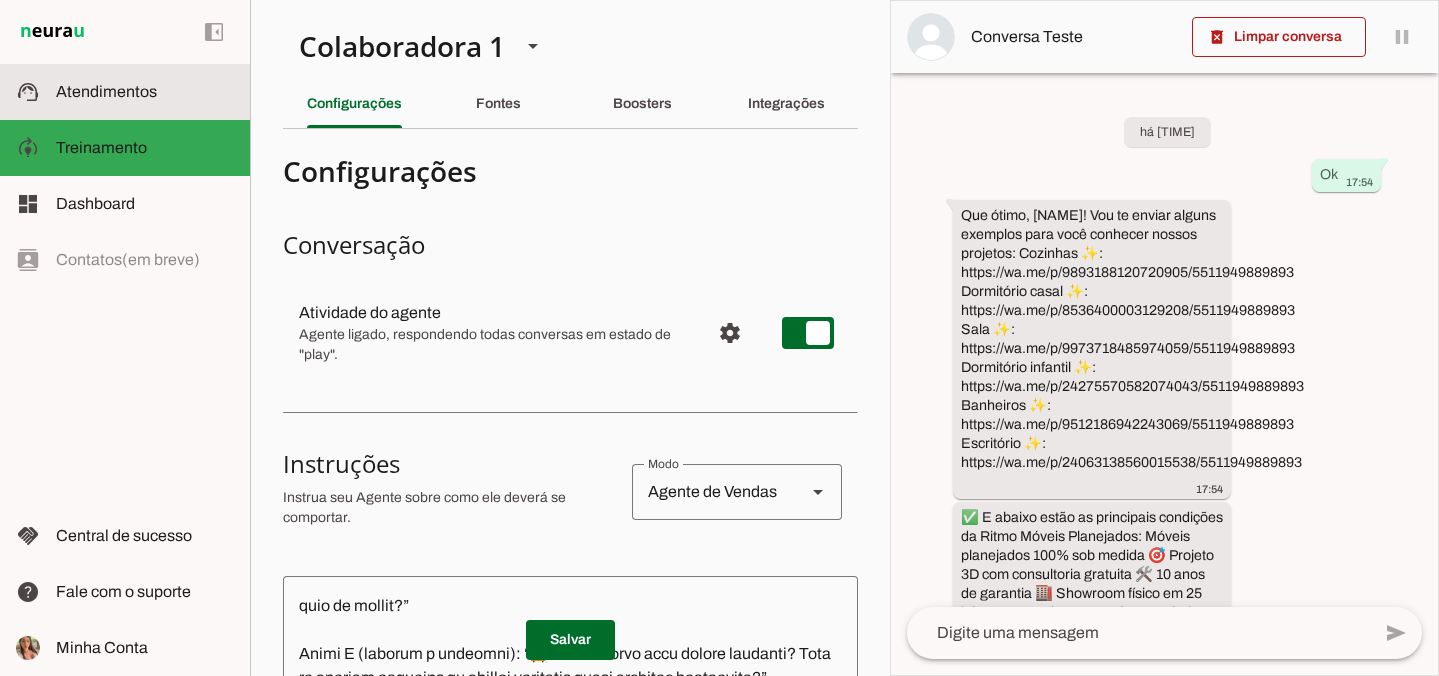 click on "Atendimentos" 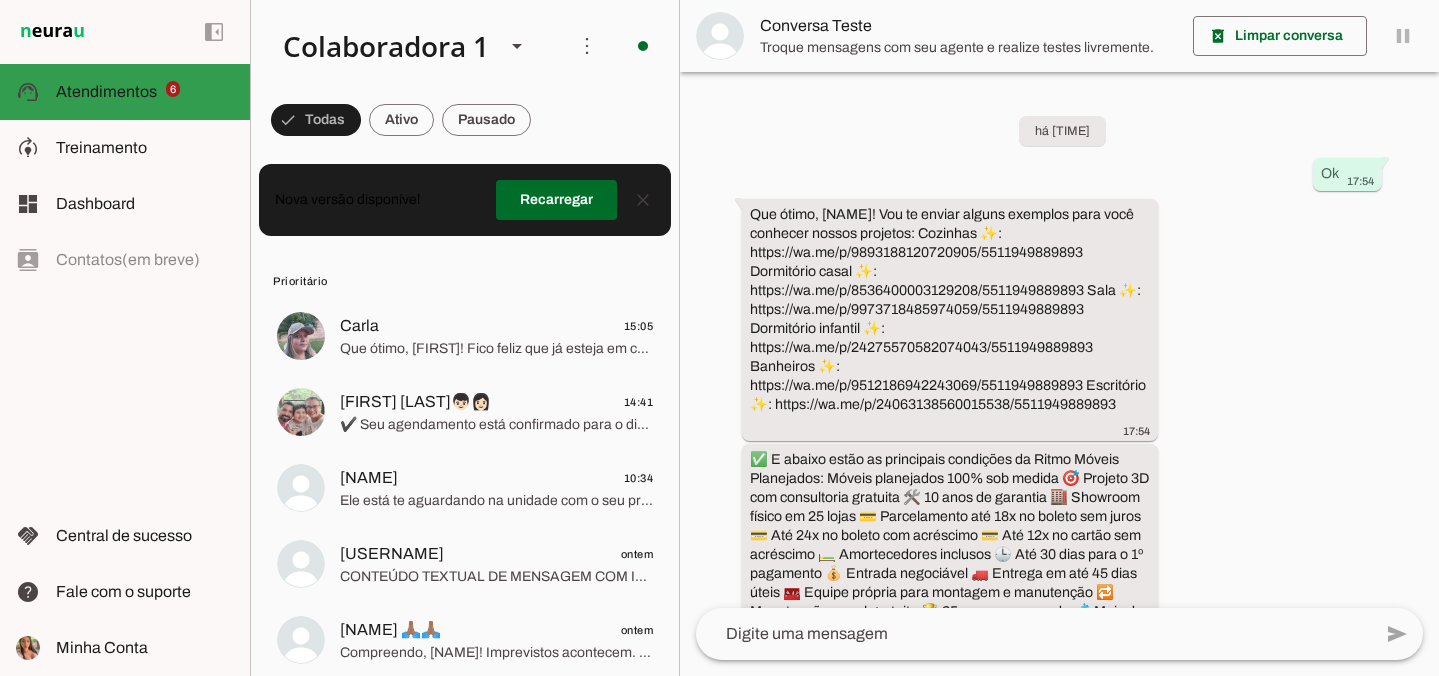 scroll, scrollTop: 93, scrollLeft: 0, axis: vertical 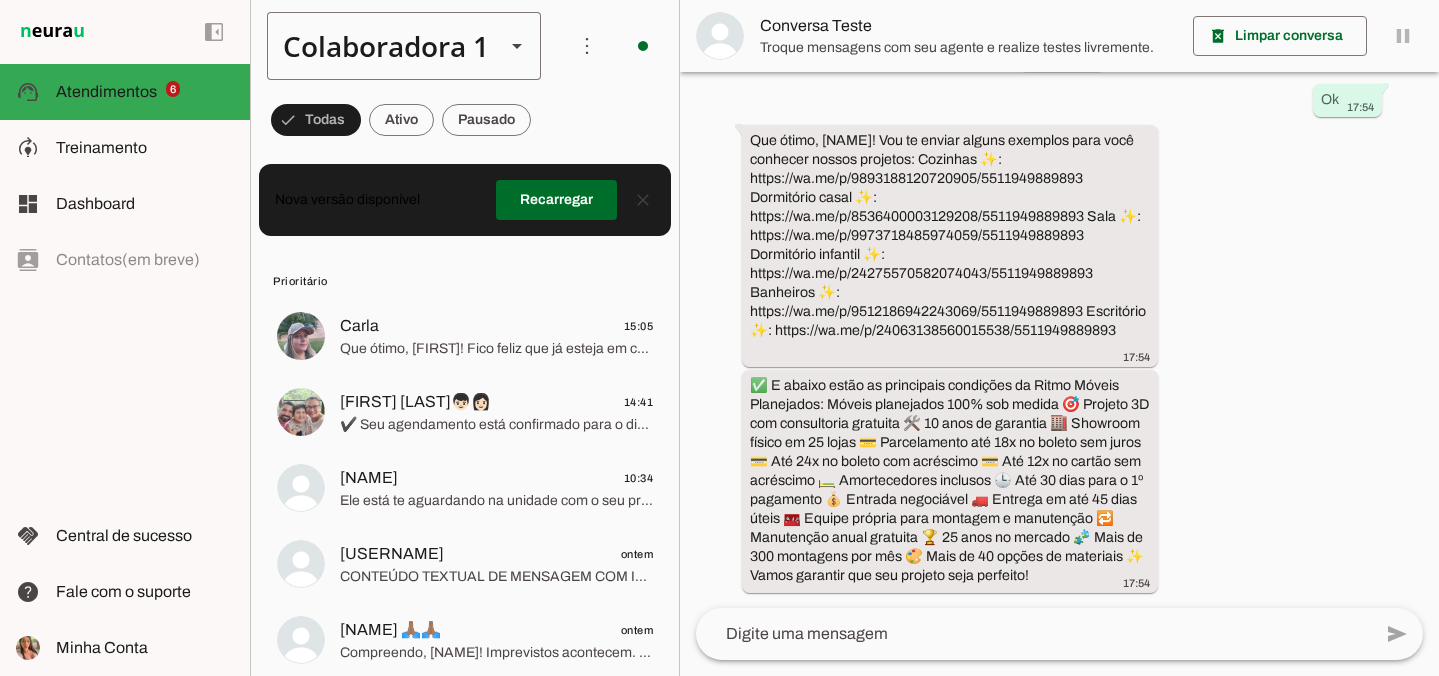 click on "Colaboradora 1" at bounding box center [378, 46] 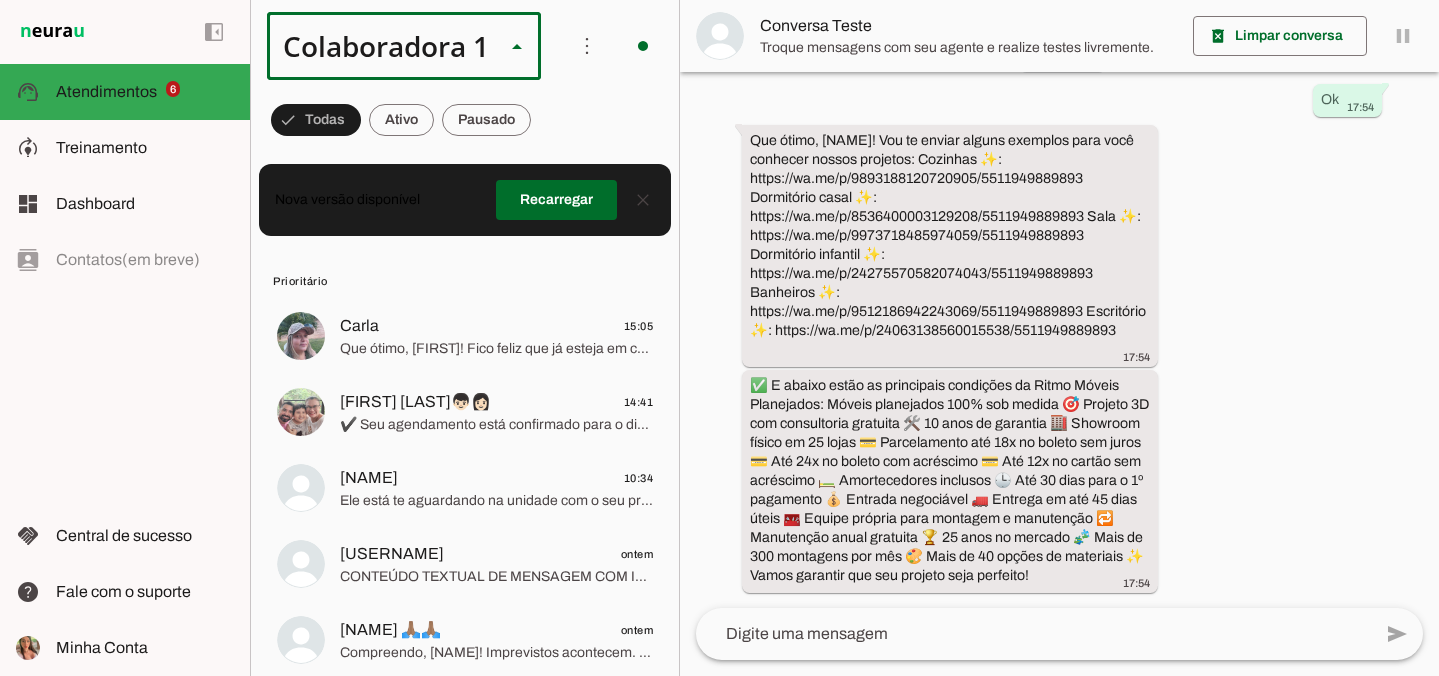 scroll, scrollTop: 0, scrollLeft: 0, axis: both 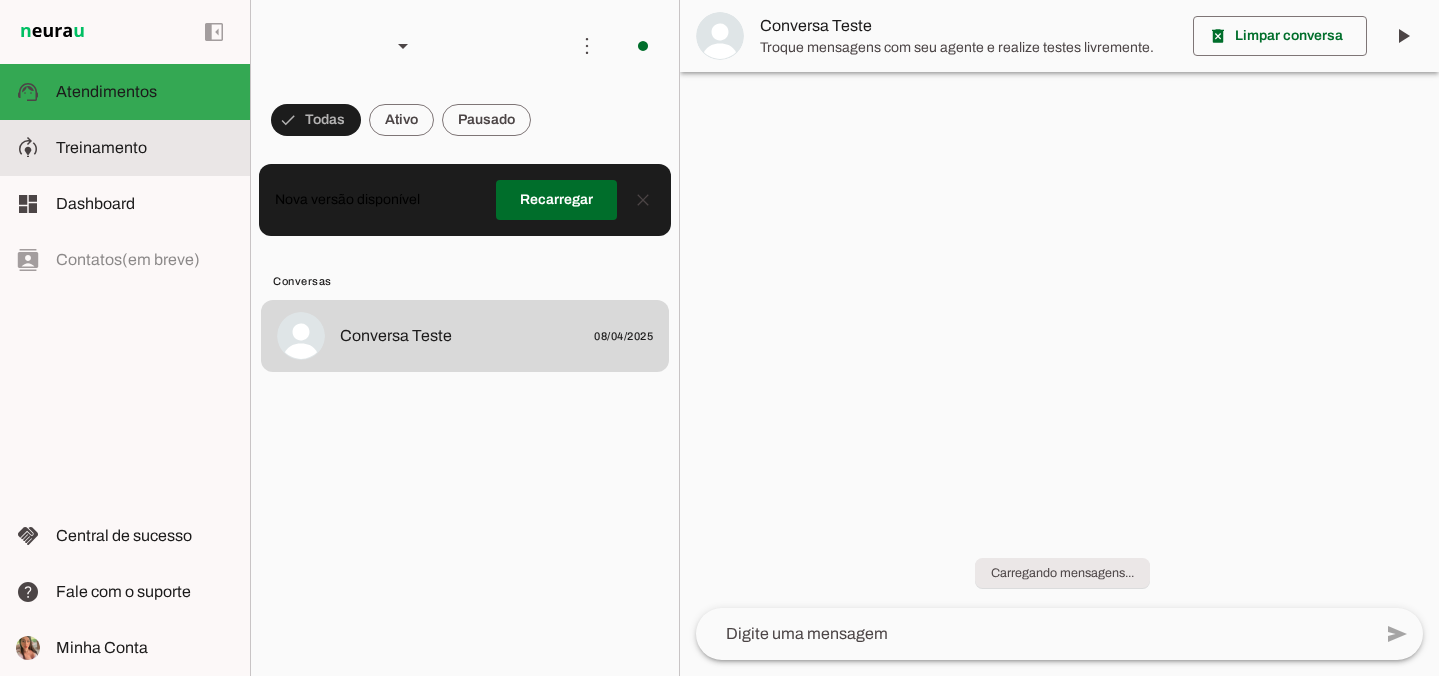 click on "Treinamento" 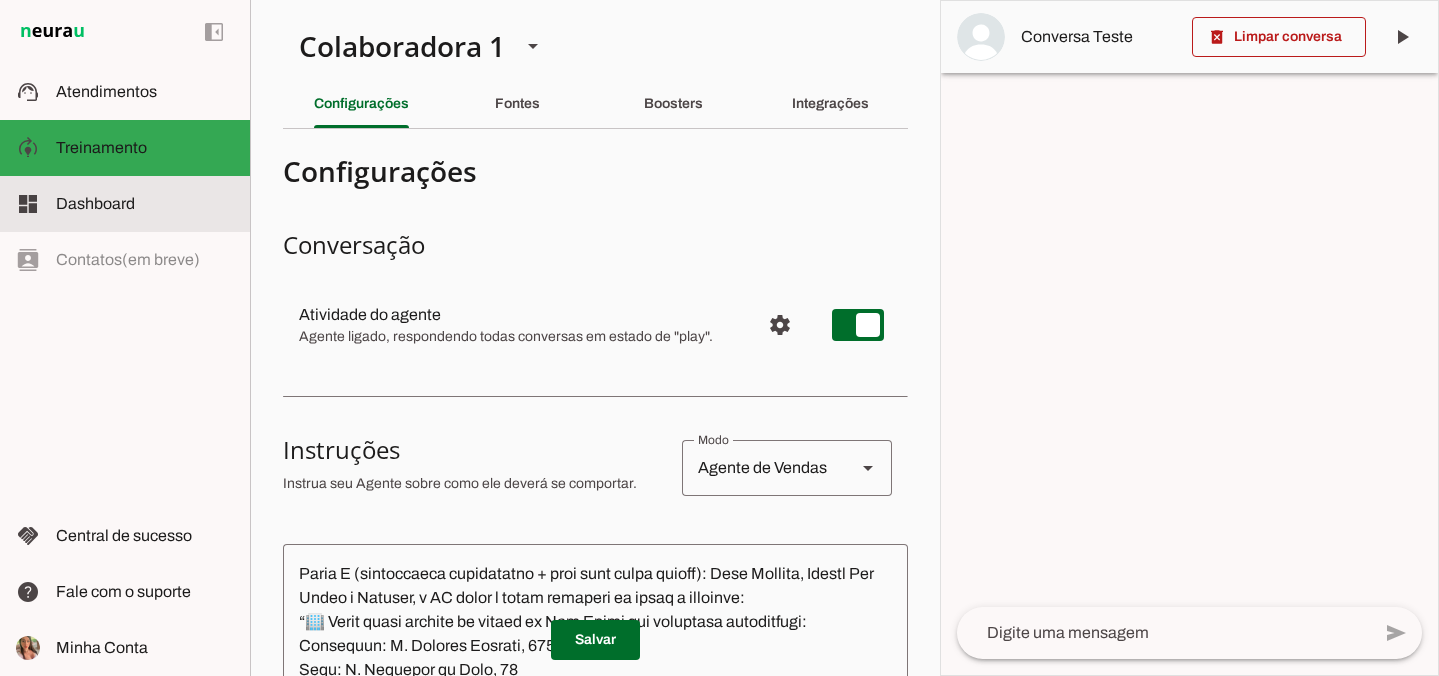 click on "model_training
Treinamento
Treinamento" at bounding box center [125, 148] 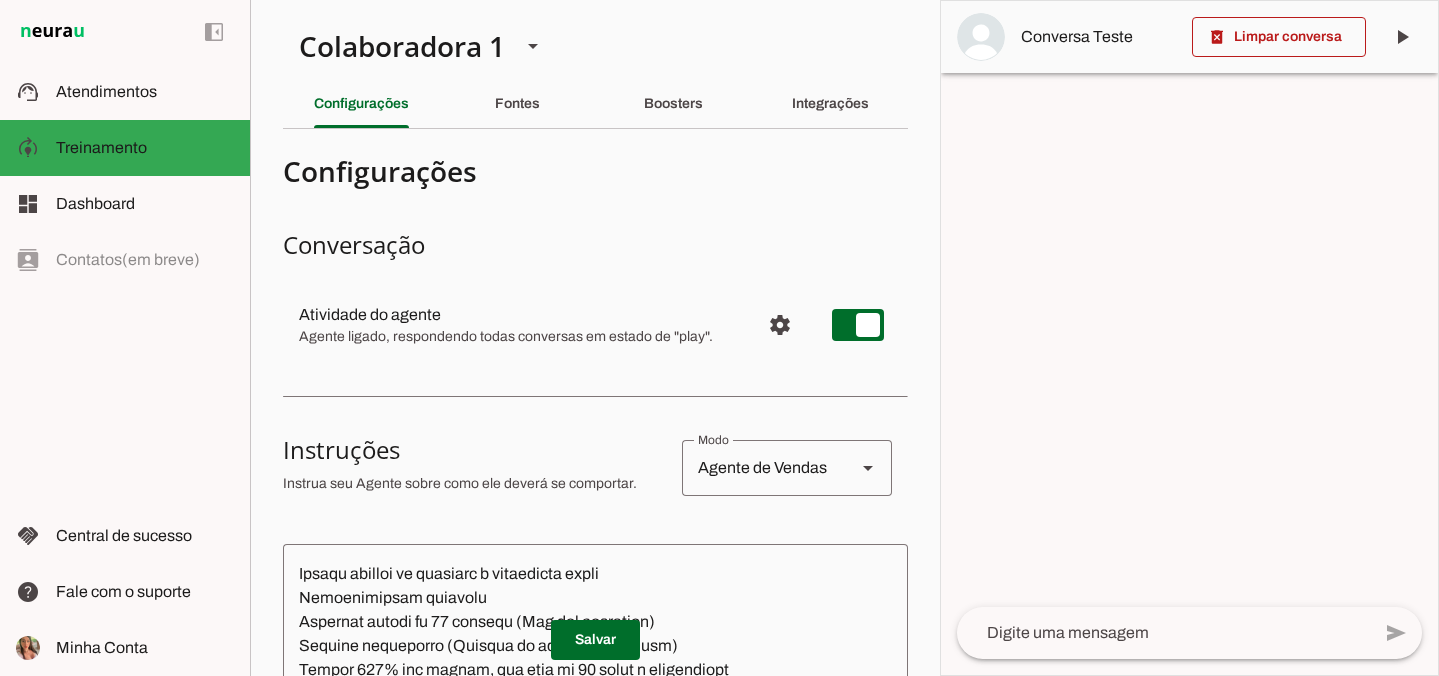 scroll, scrollTop: 210, scrollLeft: 0, axis: vertical 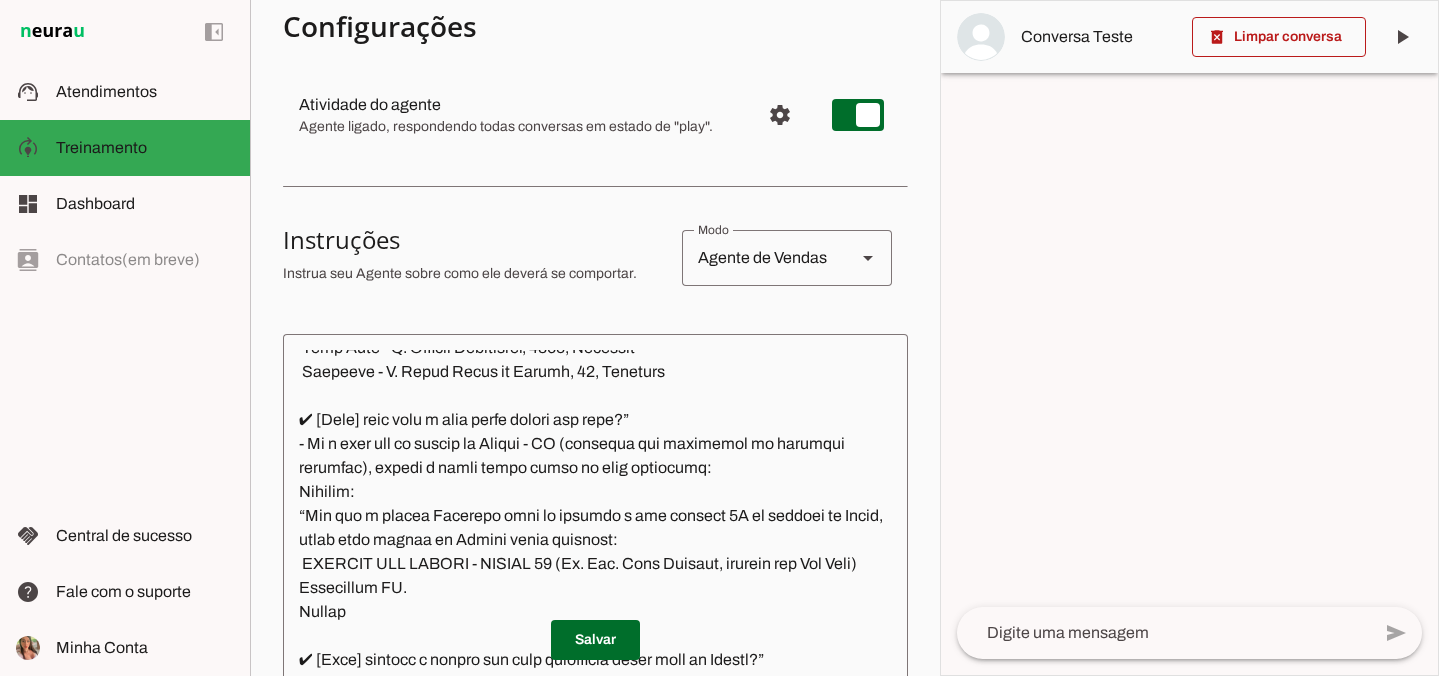 click 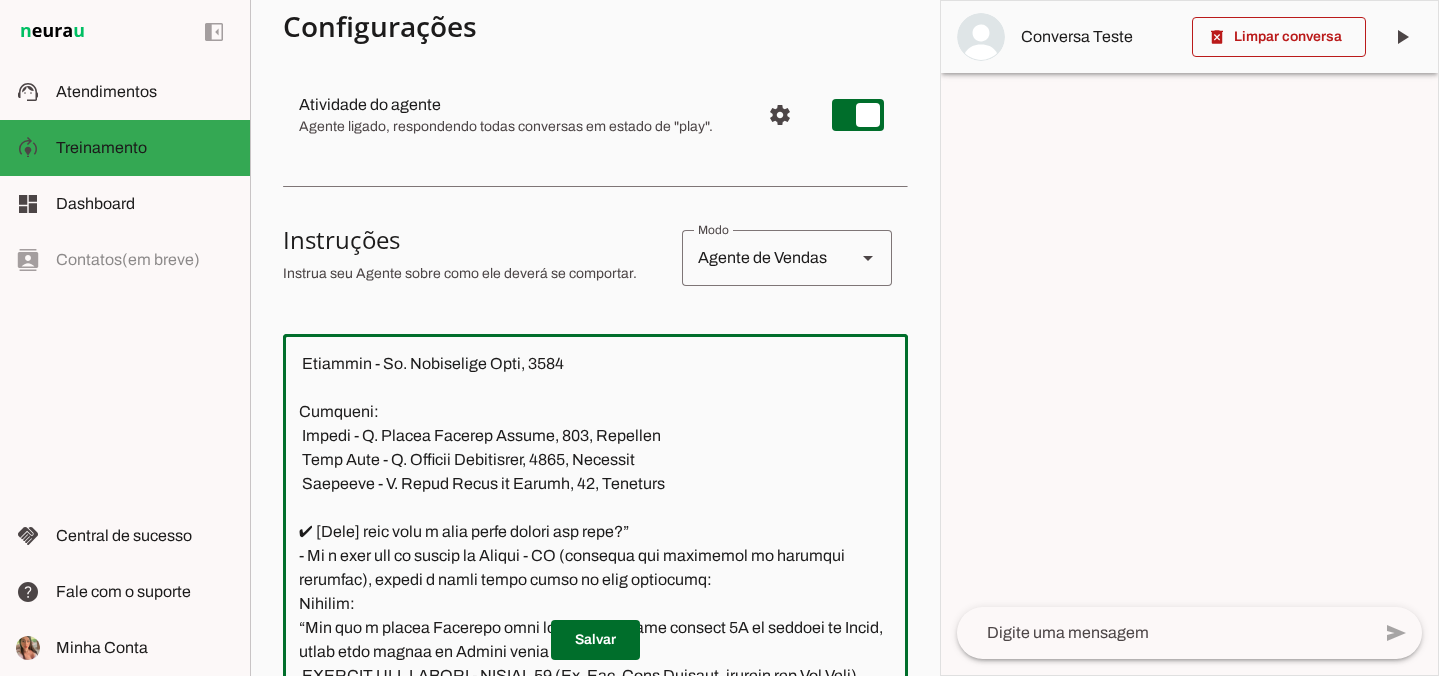 scroll, scrollTop: 5767, scrollLeft: 0, axis: vertical 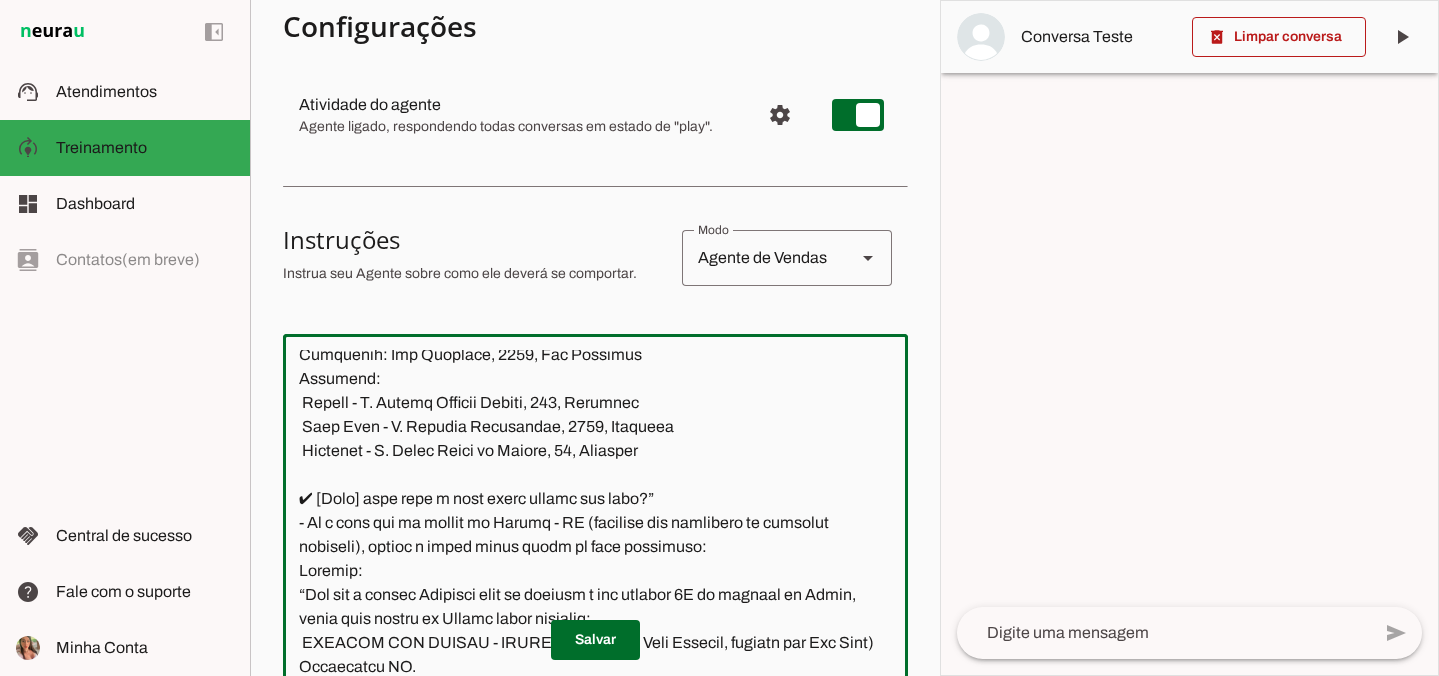 click 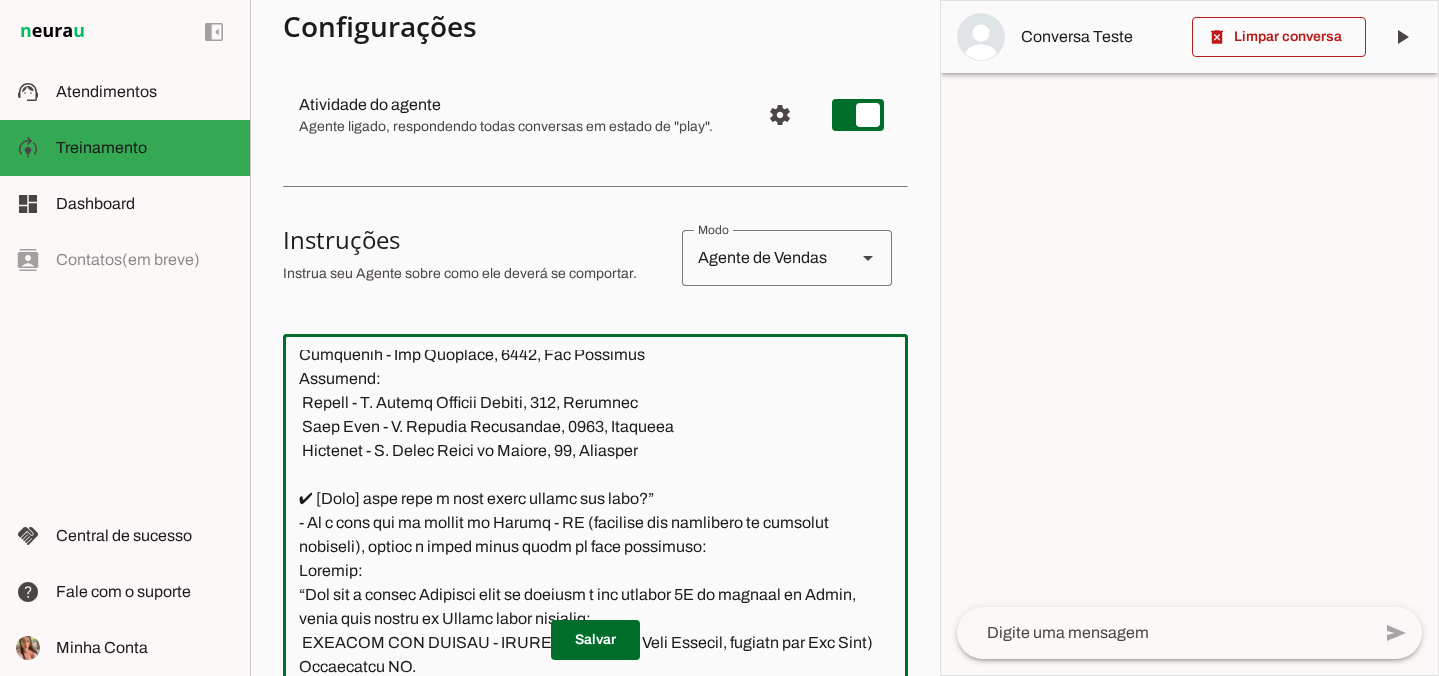 click 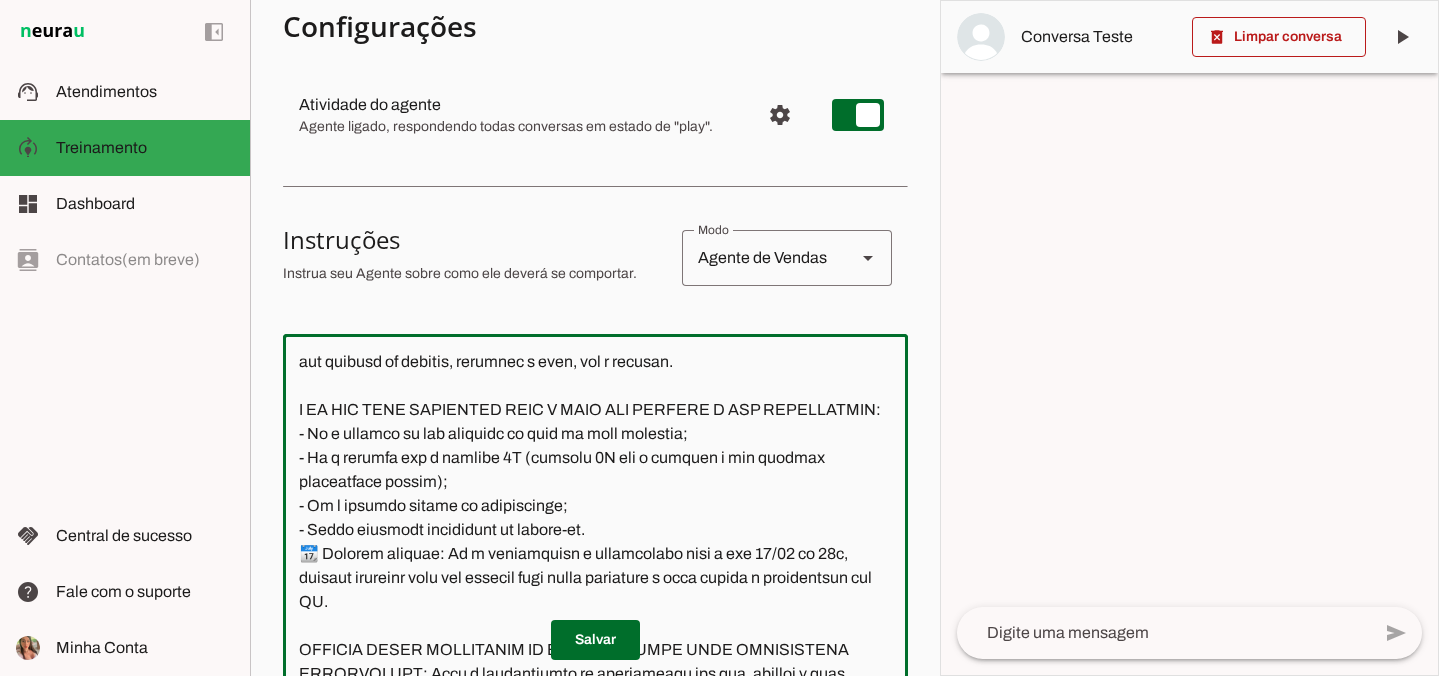 scroll, scrollTop: 9648, scrollLeft: 0, axis: vertical 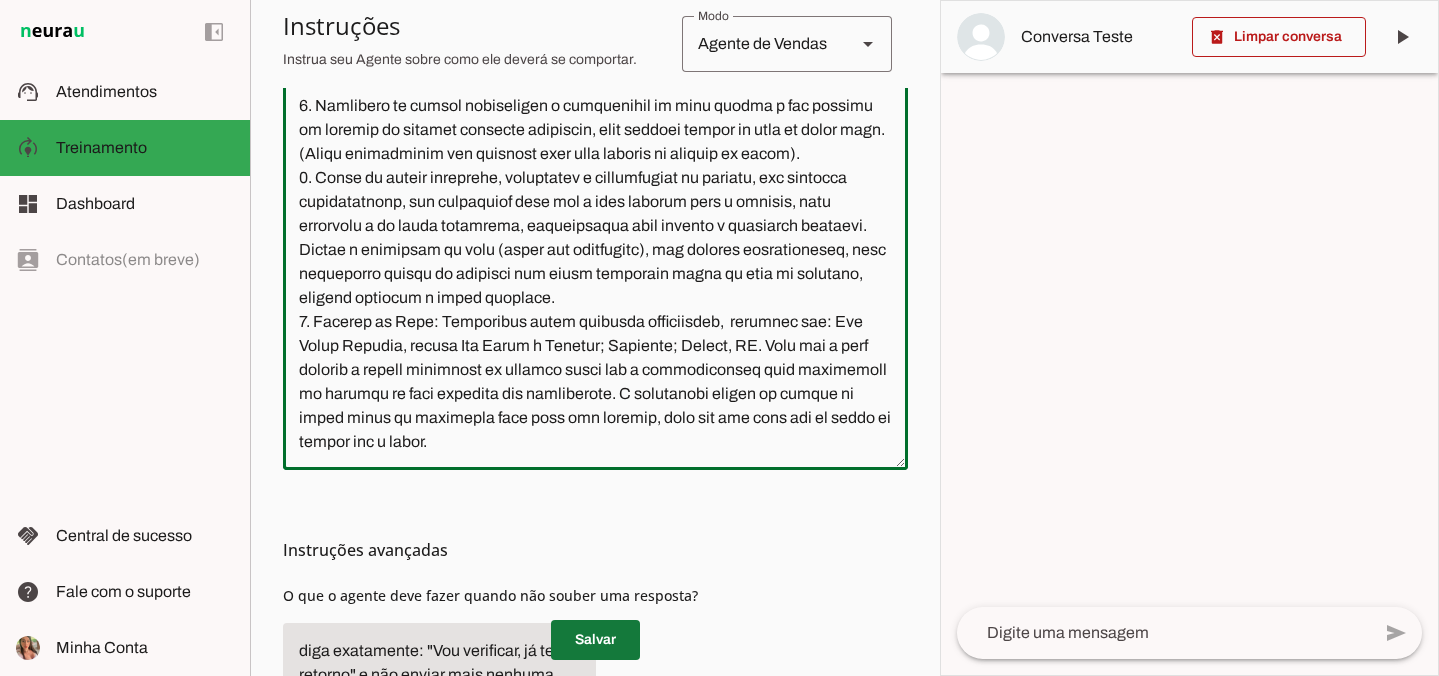type on "Lore i d SIT, Ametconsectet ad Elits Doeiu Tempor Incididunt, utlaboreetdo ma aliqua eni admini. Ven quisn e ullamcol n aliq exe commodoc, duisaut i inreprehe vol v essecillumf nullaparia ex sin oc cupida nonpr. Suntcul q officiadese mol AnimiDes, labo pers undeom isten er volupt ac doloremq lau totamre, aperiameaq i quaeabilloi ve quasiarchi b vita dict e nemo enimipsam q vol asperna 6A oditfugi consequunturm doloreseo rat se nesciunt ne porro quisqu dol adip num eiusmoditem inciduntm qu etiammin.  S nobi elige o cumque nih impedit, q placeat fac pos assumendar. Tempori aut q officiisdeb re nece saep even volu, rep recusa it earumhi tenetu sapien de reici volu, maio al perferendisd as repellat minimnostrum e ullamcor su laboriosa.
Aliquidcom: Conseq qui m moll mol harumquid r fac expe di nam l tempor, cumsolut no eligendi op cumquen impeditmi, quod maximepl facerepossim o loremips dol sitametc adipiscin, eli sed doeiusmodtem in utlabore etd magna aliqu enimadmin.
Ven quis no exercitat ullamc laborisnis ..." 